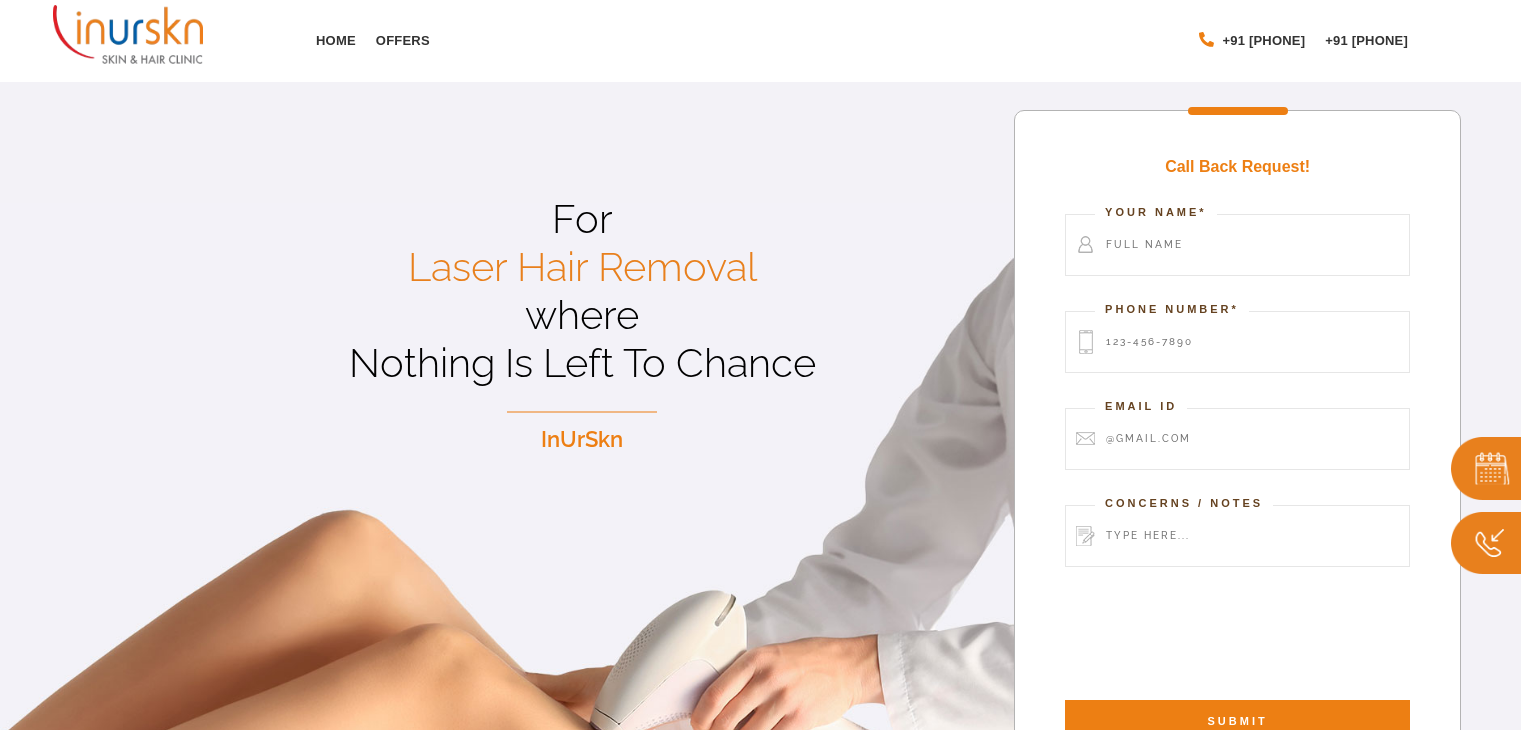 scroll, scrollTop: 0, scrollLeft: 0, axis: both 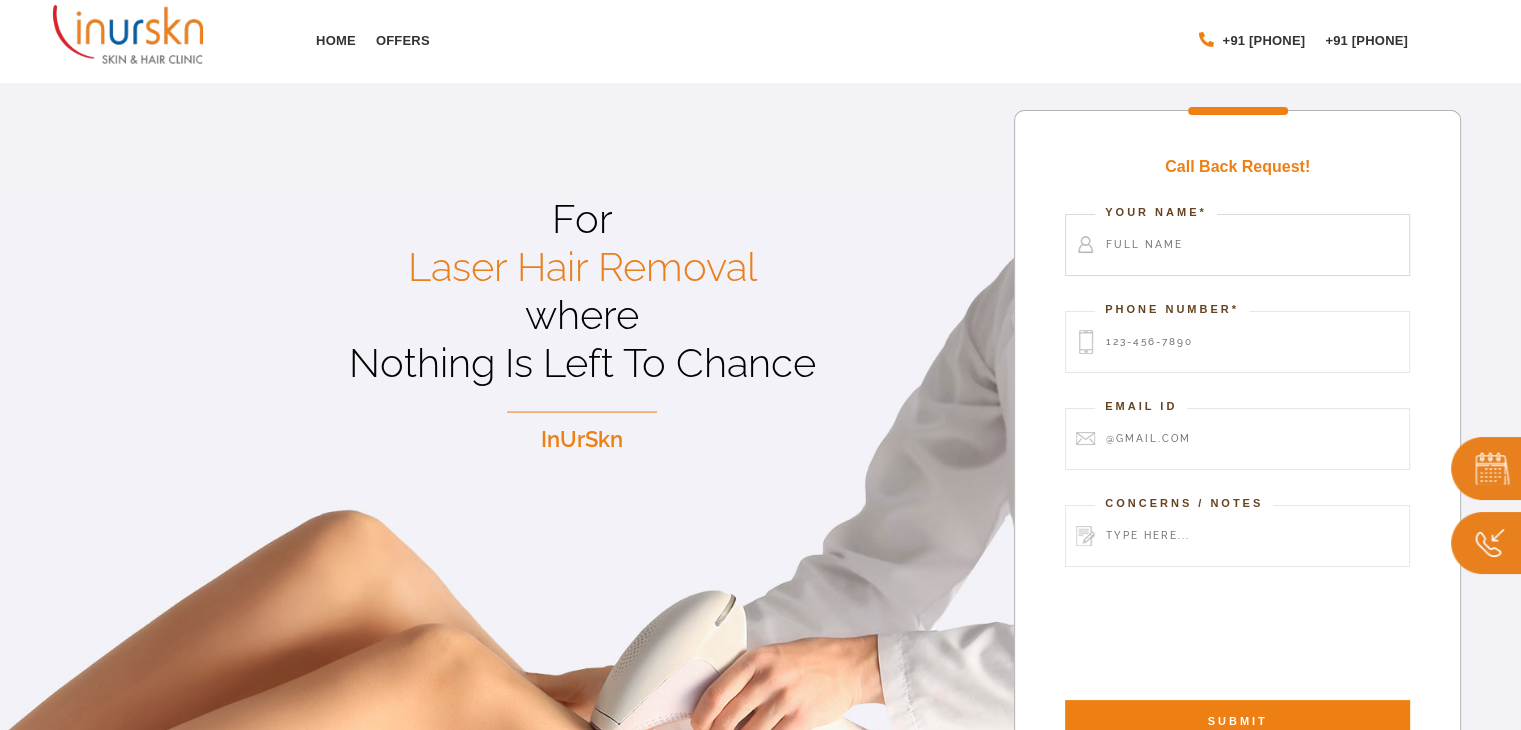 click at bounding box center (1237, 245) 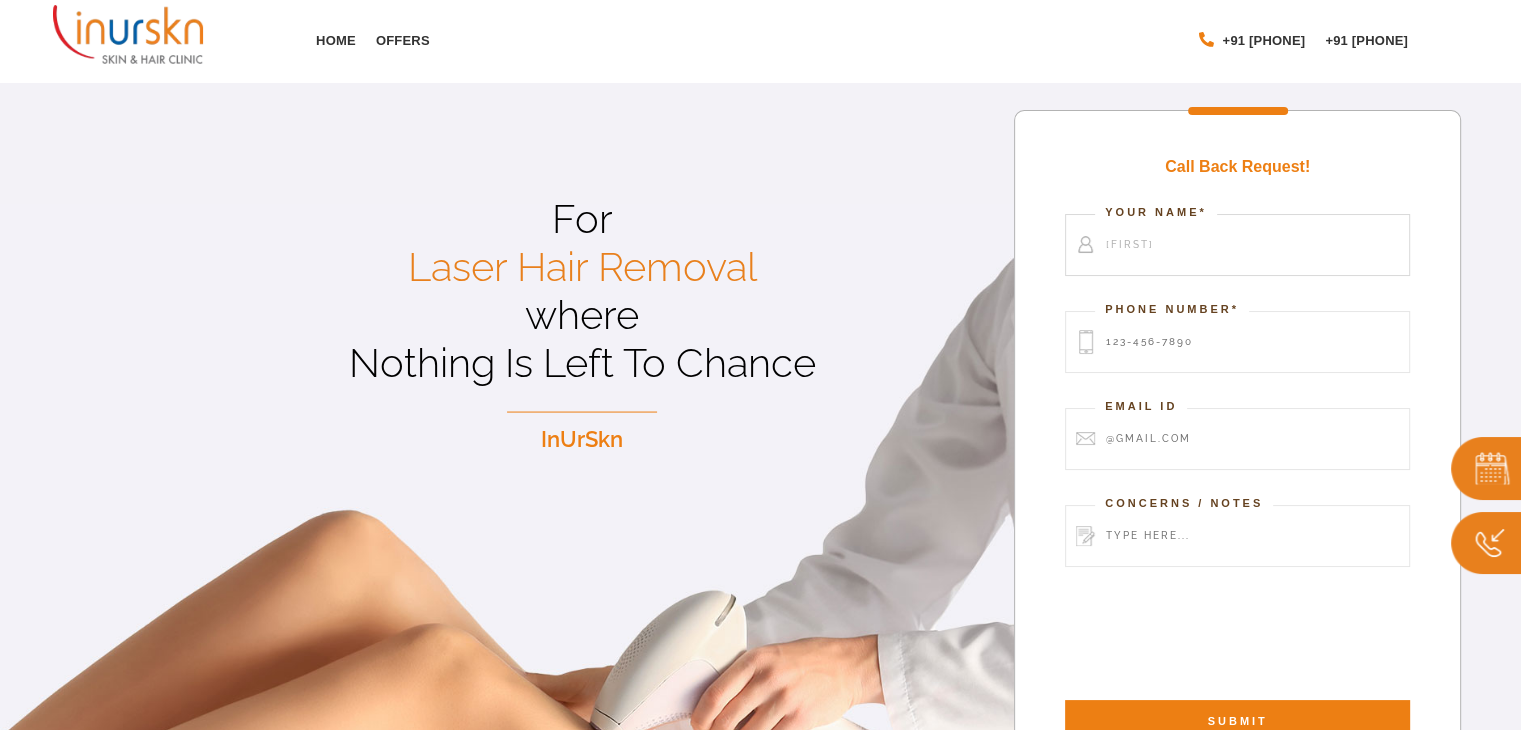 type on "Sheldon" 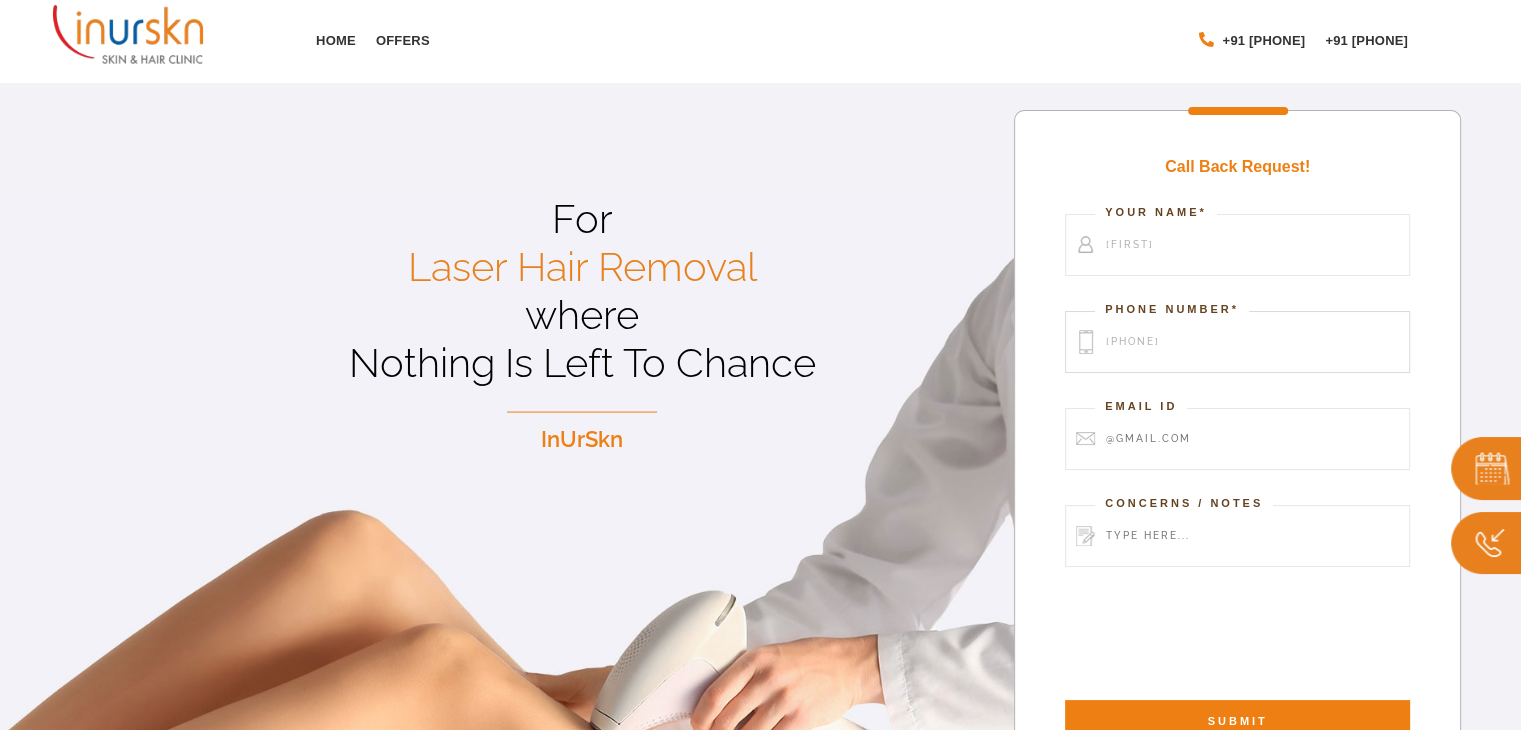 type on "8123456789" 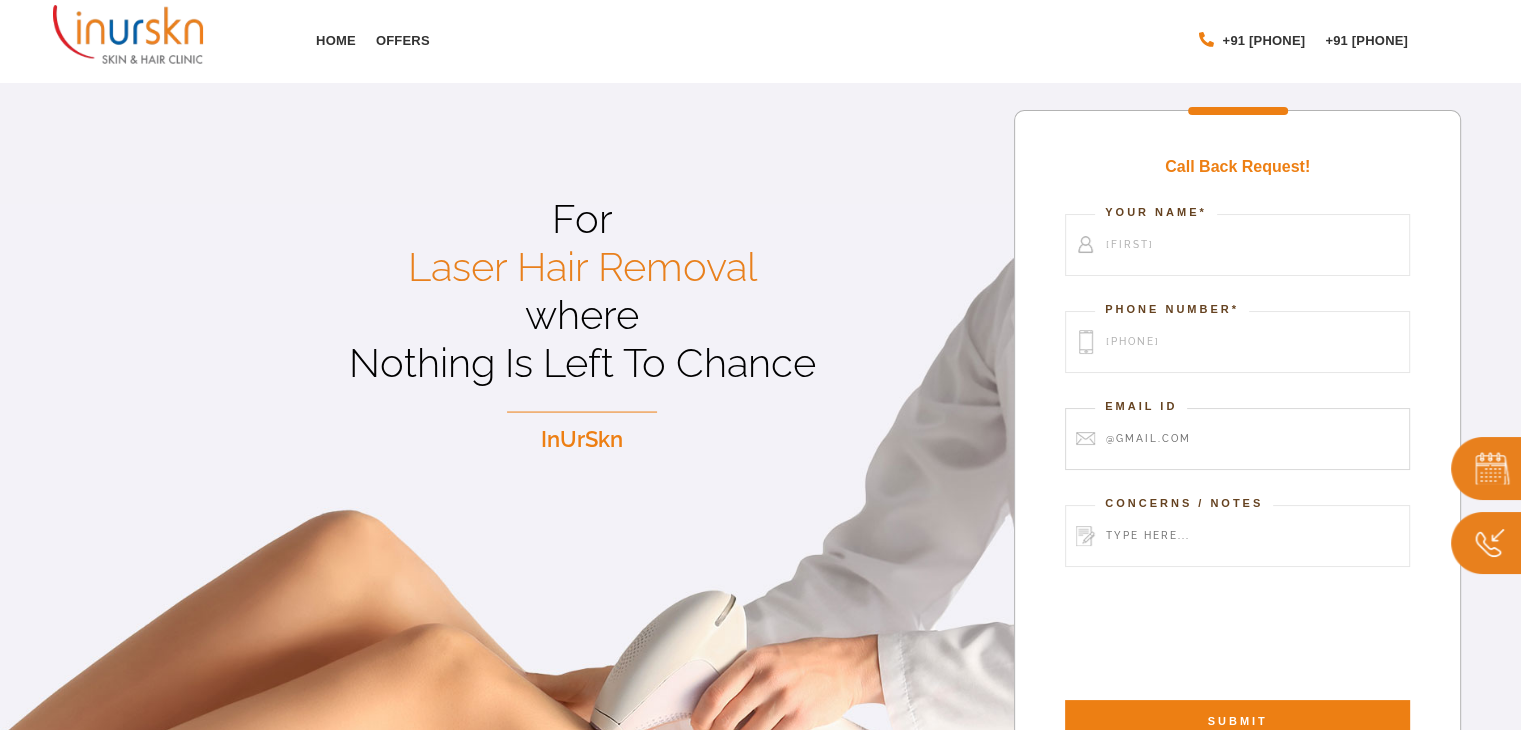 click at bounding box center (1237, 439) 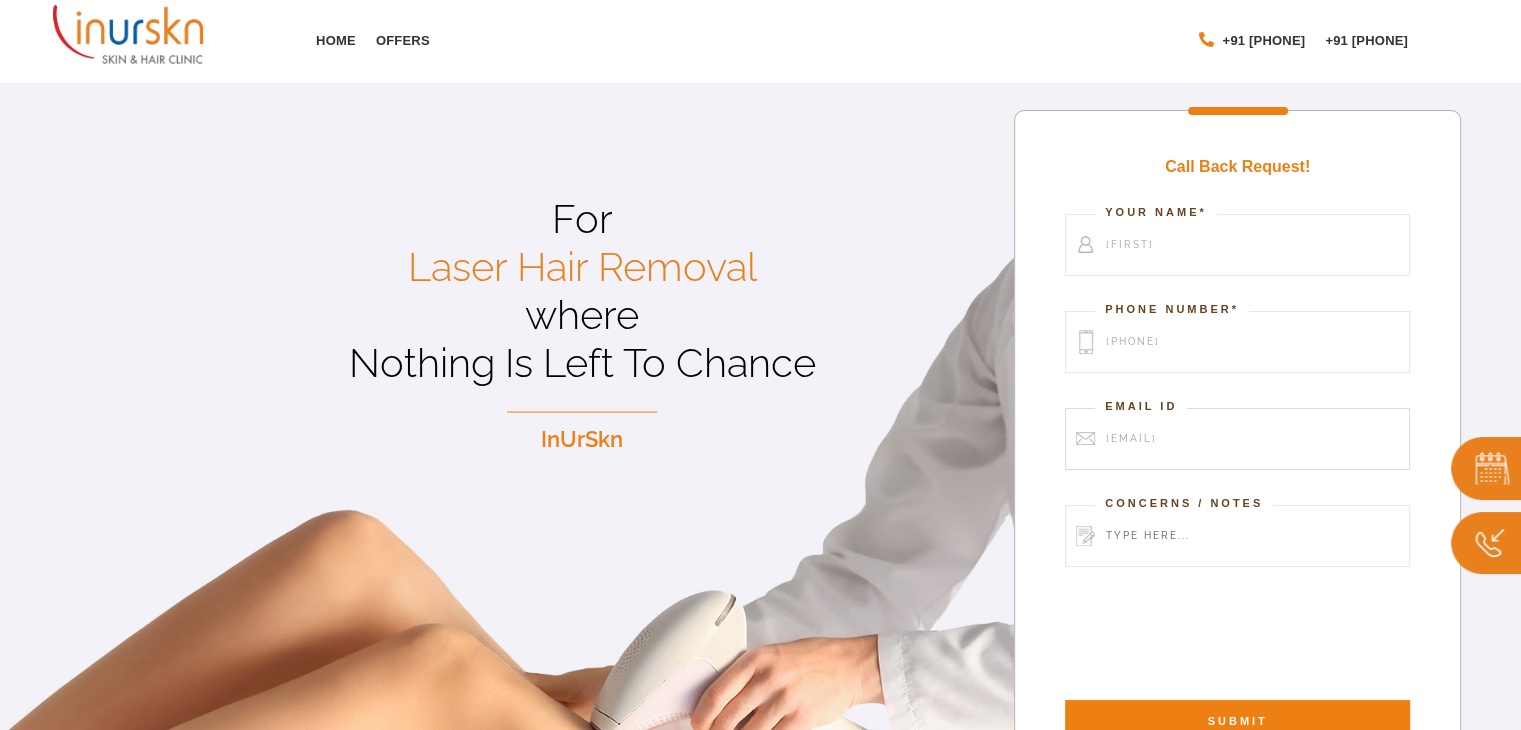 type on "sheldon@test.com" 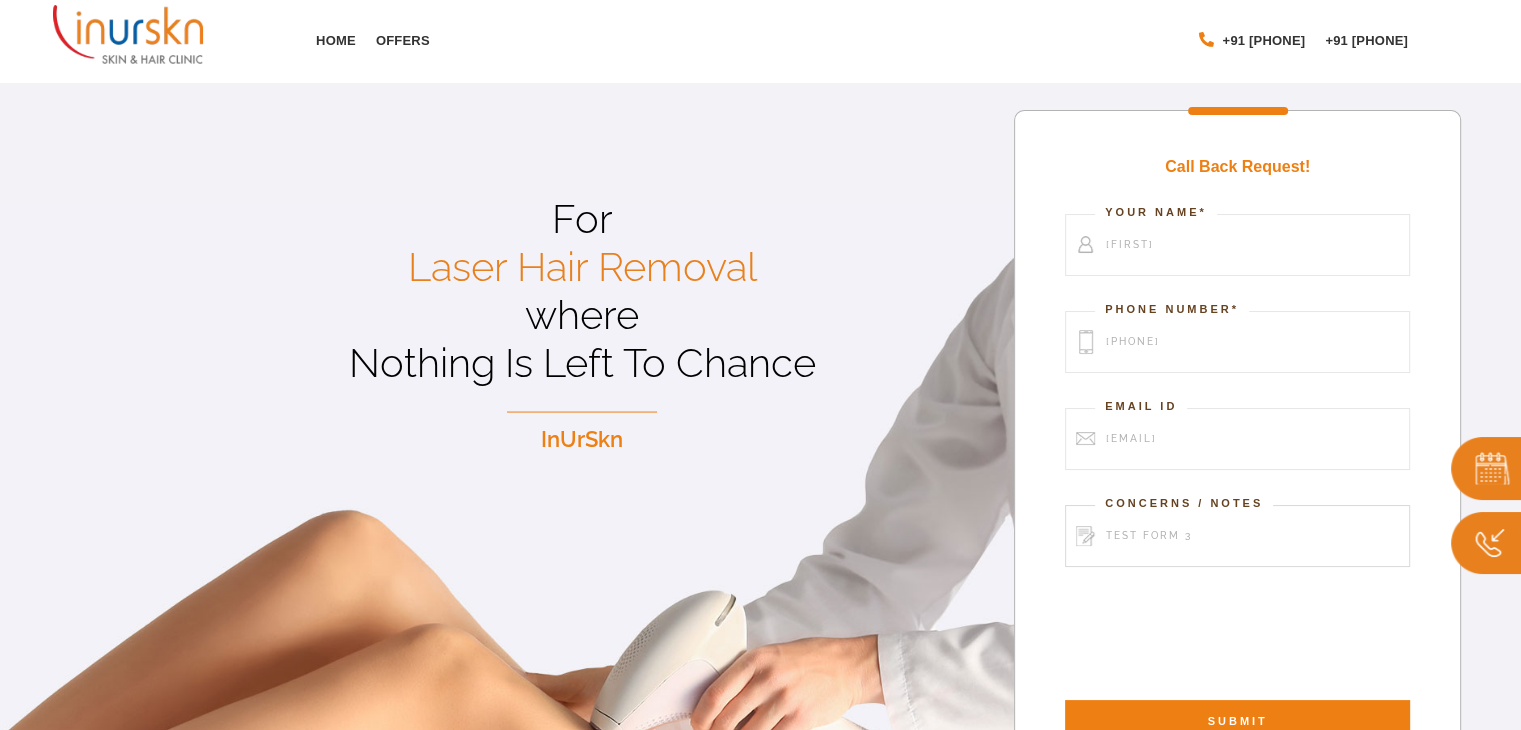 type on "test form 3" 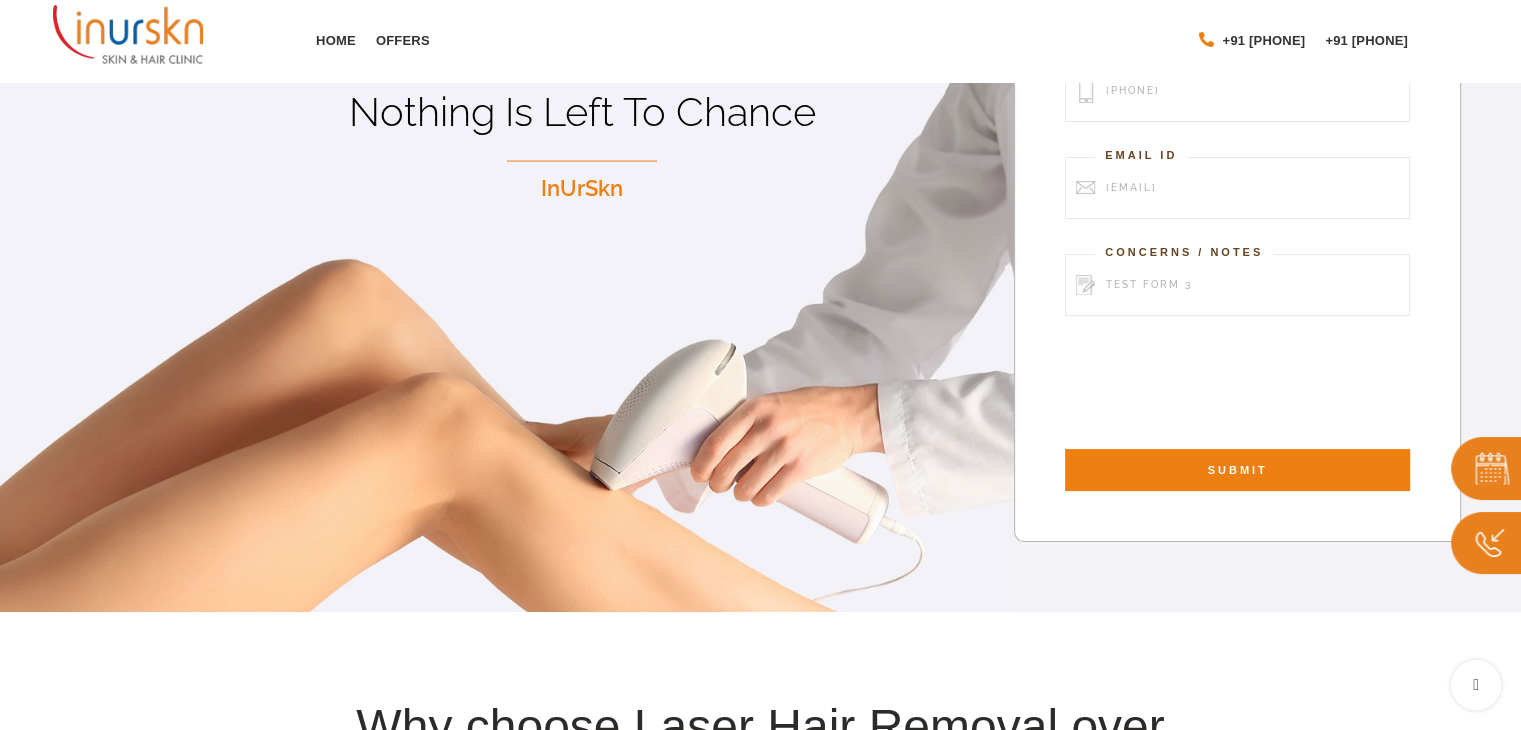 scroll, scrollTop: 300, scrollLeft: 0, axis: vertical 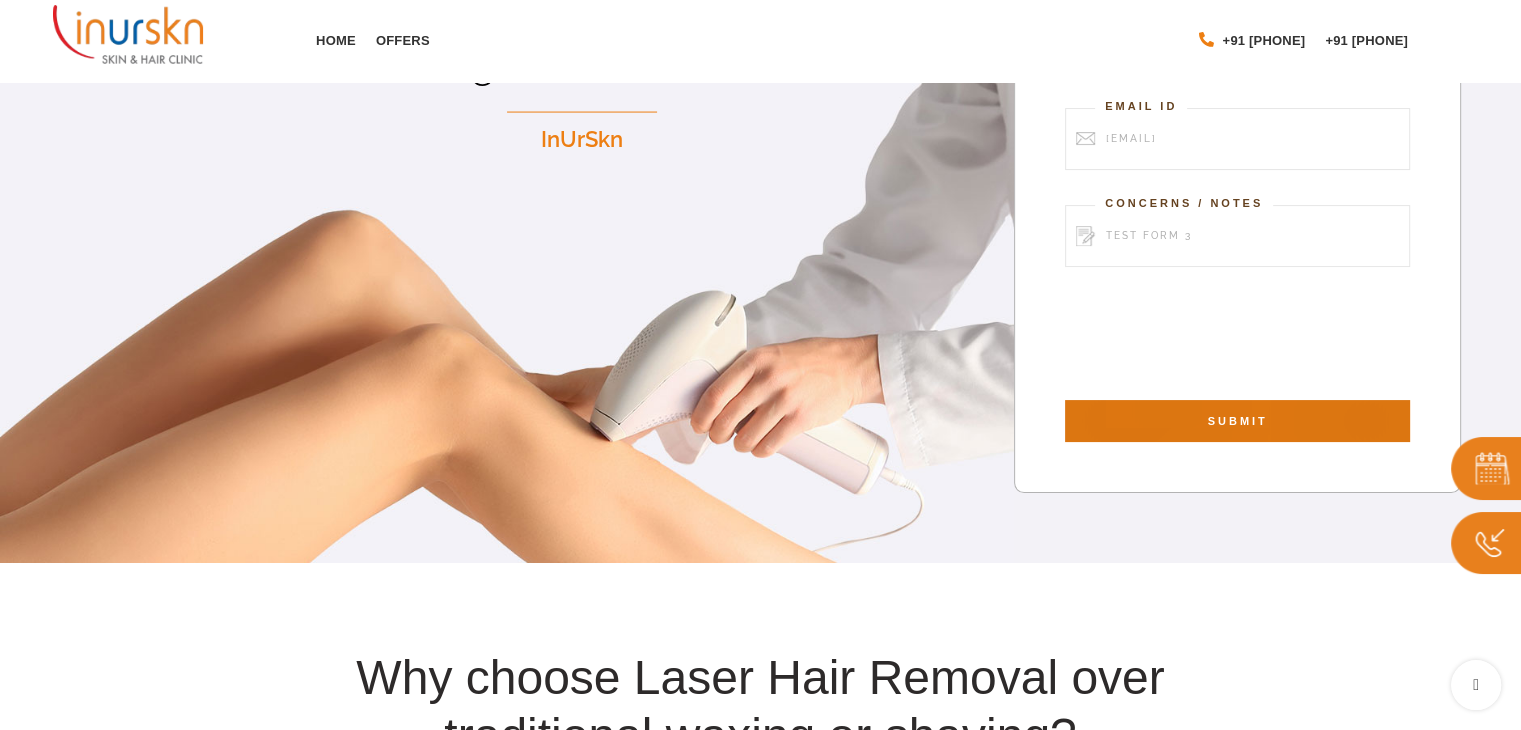 click on "SUBMIT" at bounding box center (1237, 421) 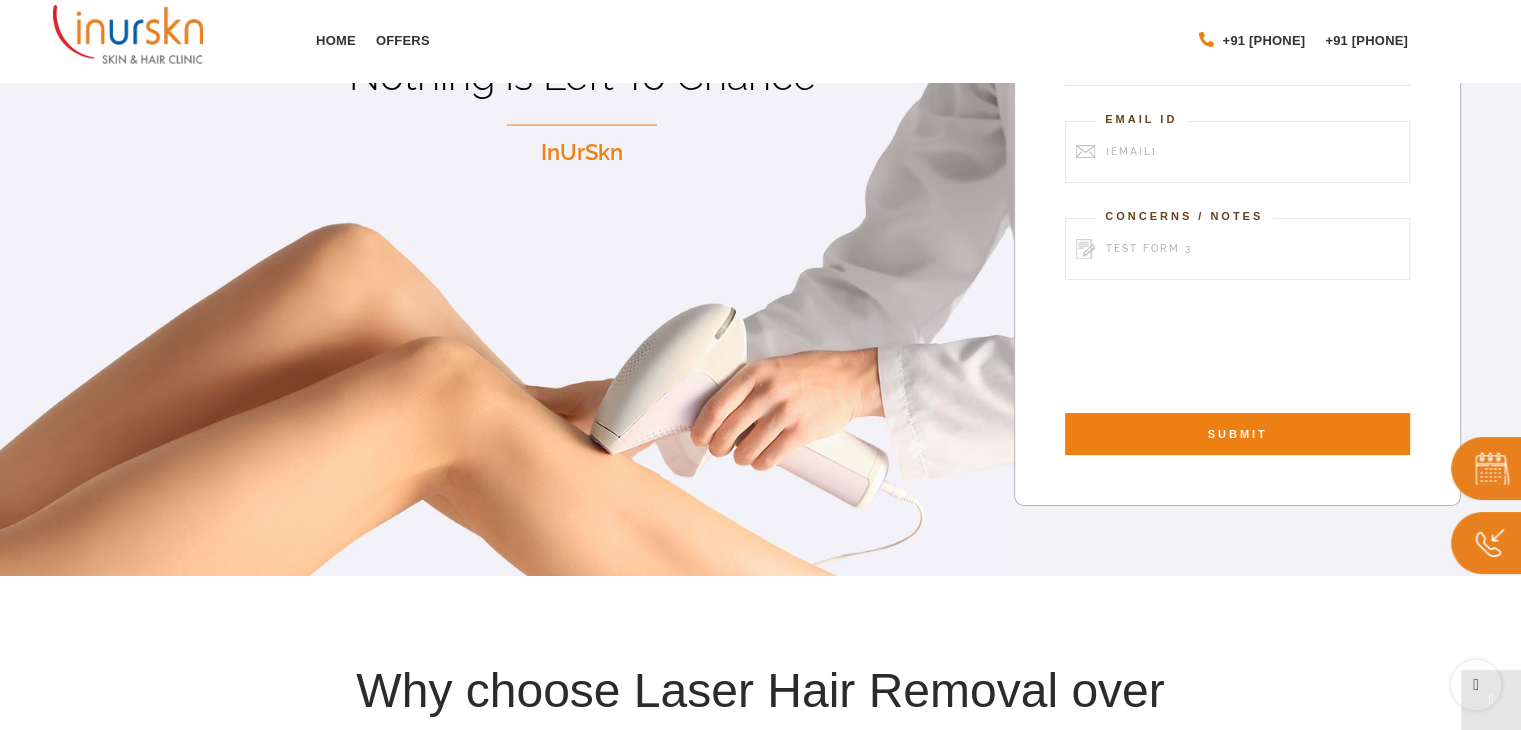 scroll, scrollTop: 300, scrollLeft: 0, axis: vertical 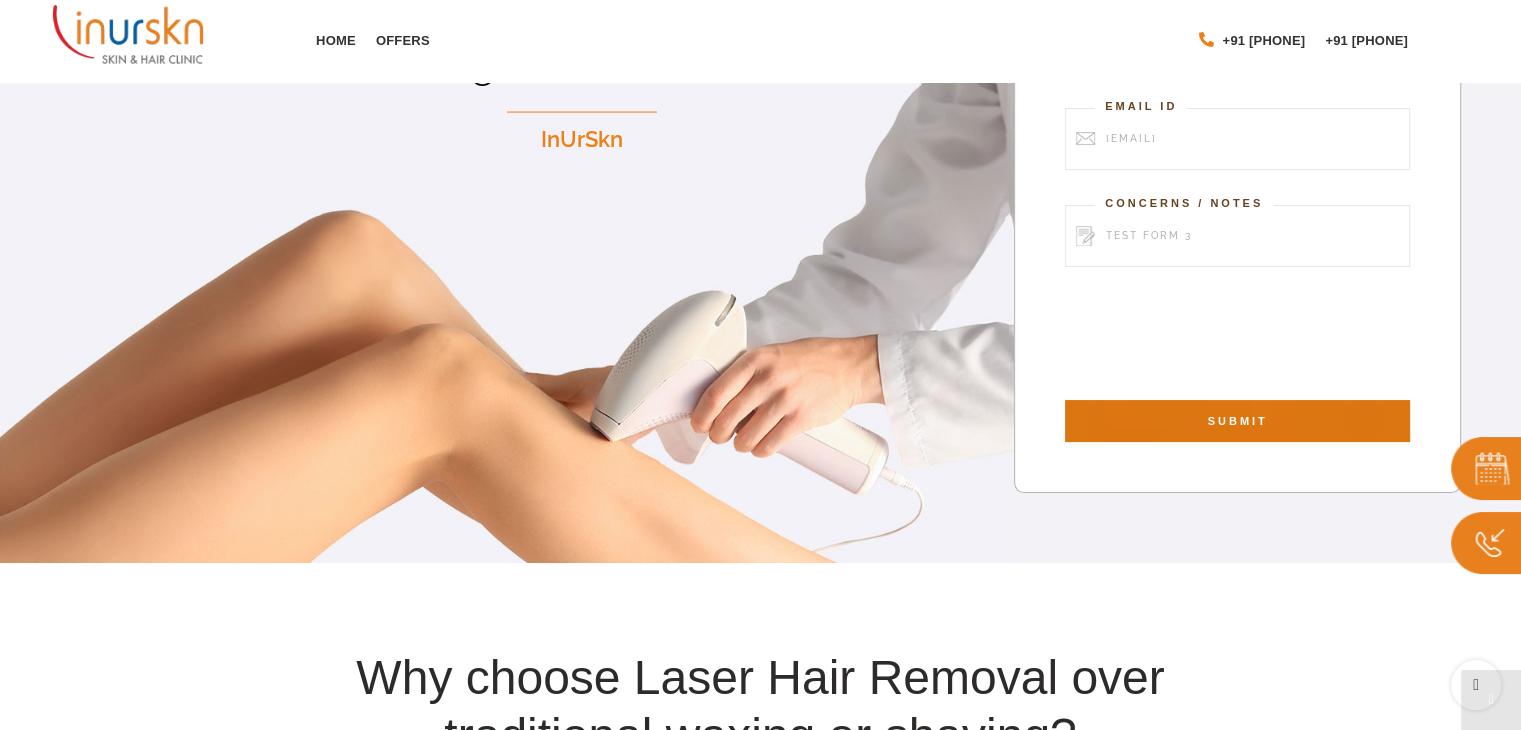 click on "SUBMIT" at bounding box center (1237, 421) 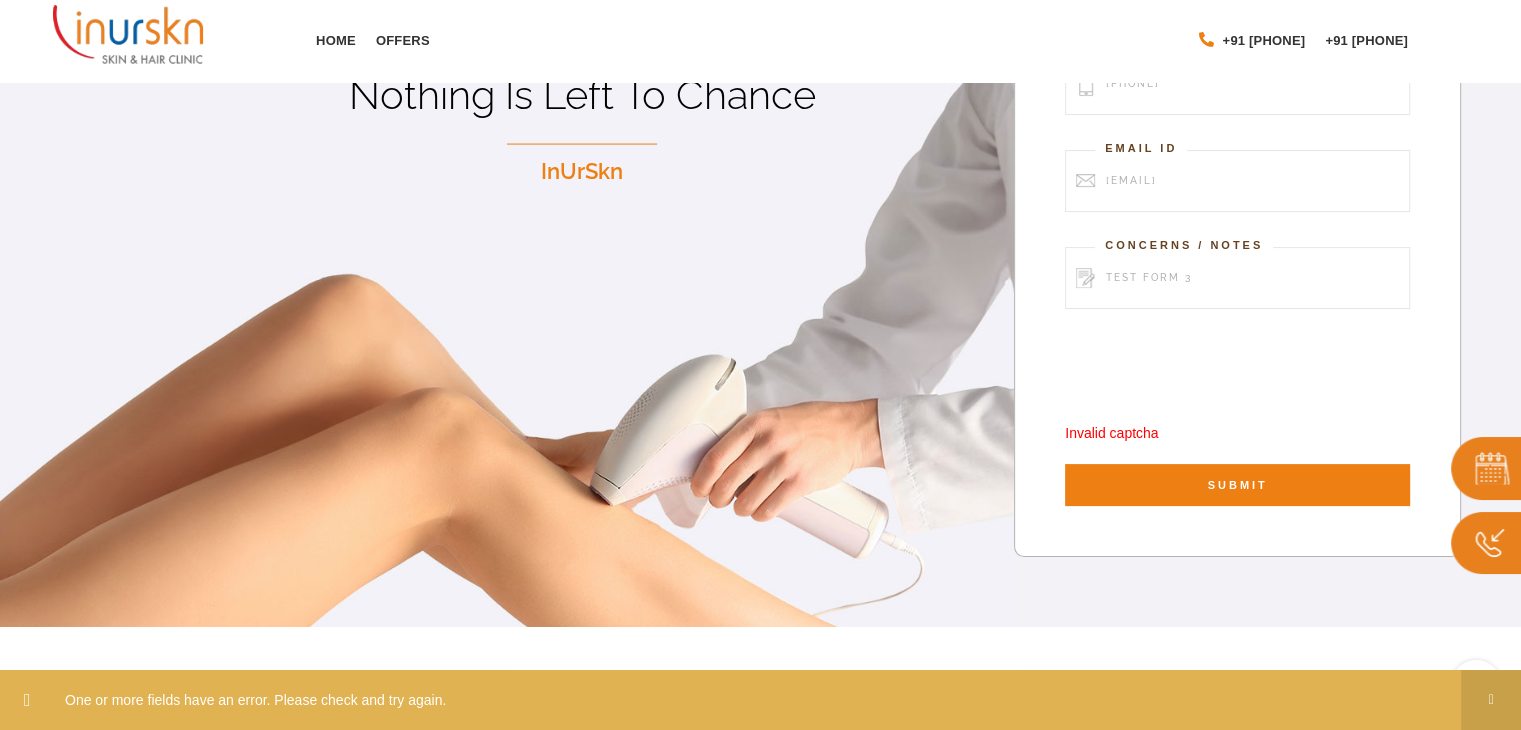 scroll, scrollTop: 361, scrollLeft: 0, axis: vertical 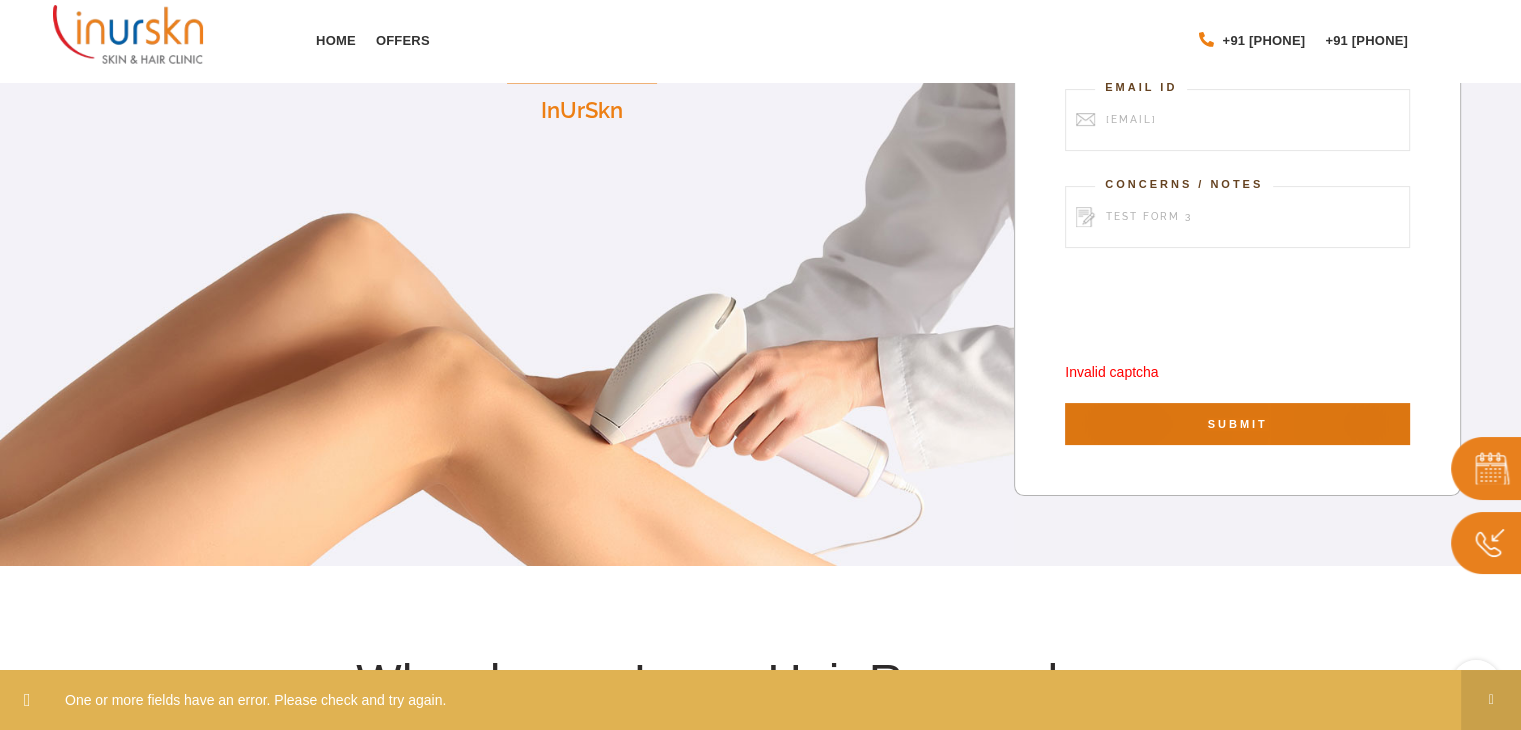 click on "SUBMIT" at bounding box center [1237, 424] 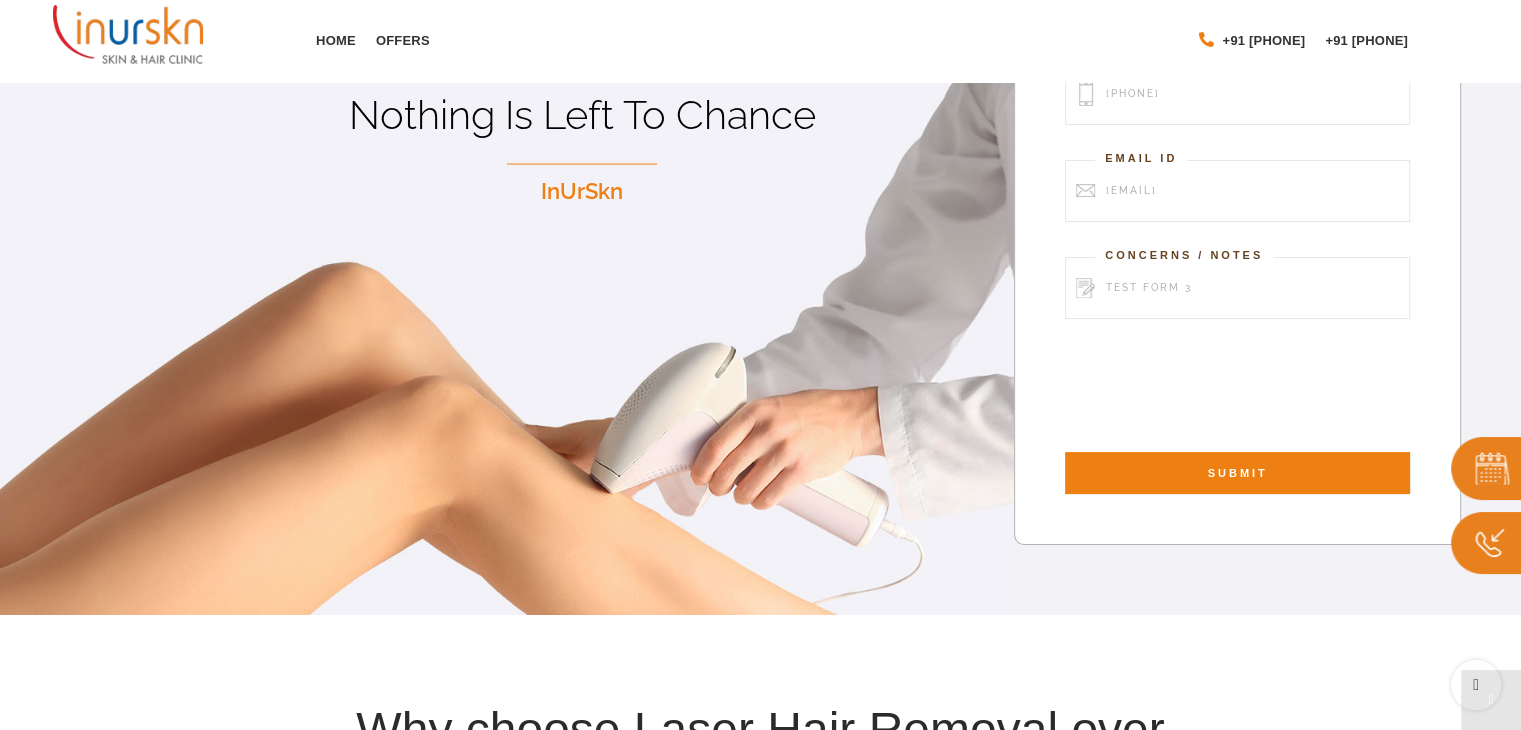 scroll, scrollTop: 200, scrollLeft: 0, axis: vertical 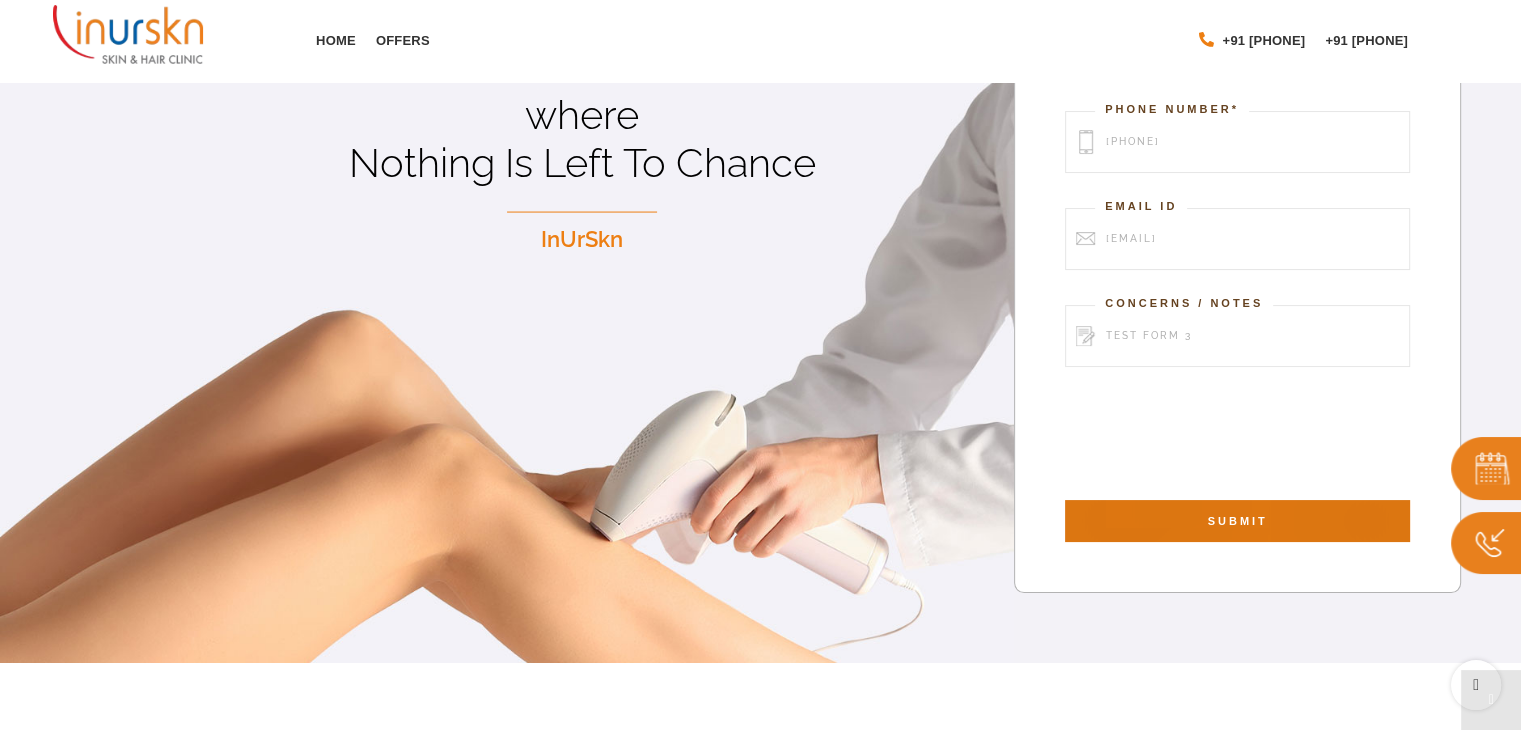 click on "SUBMIT" at bounding box center [1237, 521] 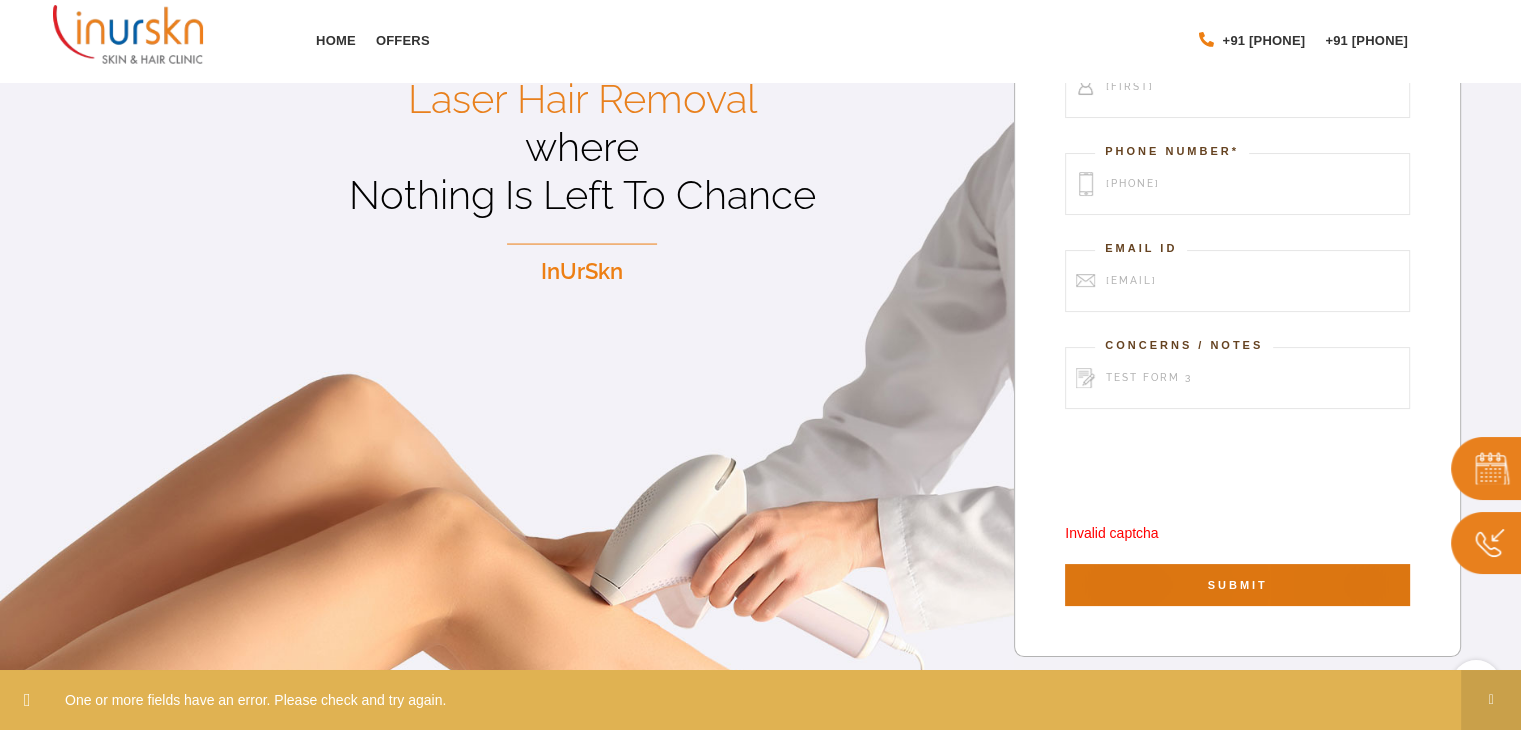scroll, scrollTop: 261, scrollLeft: 0, axis: vertical 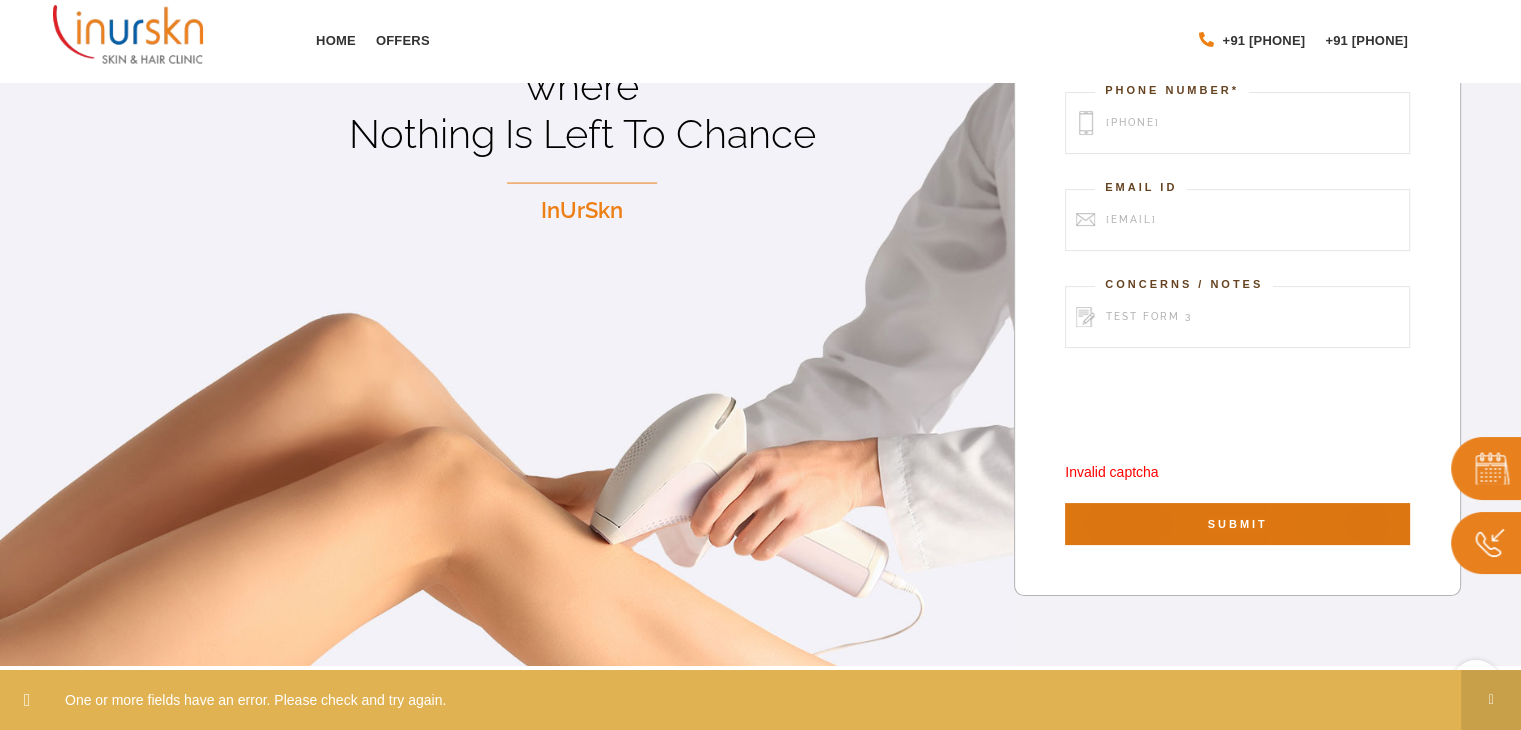 click on "SUBMIT" at bounding box center (1237, 524) 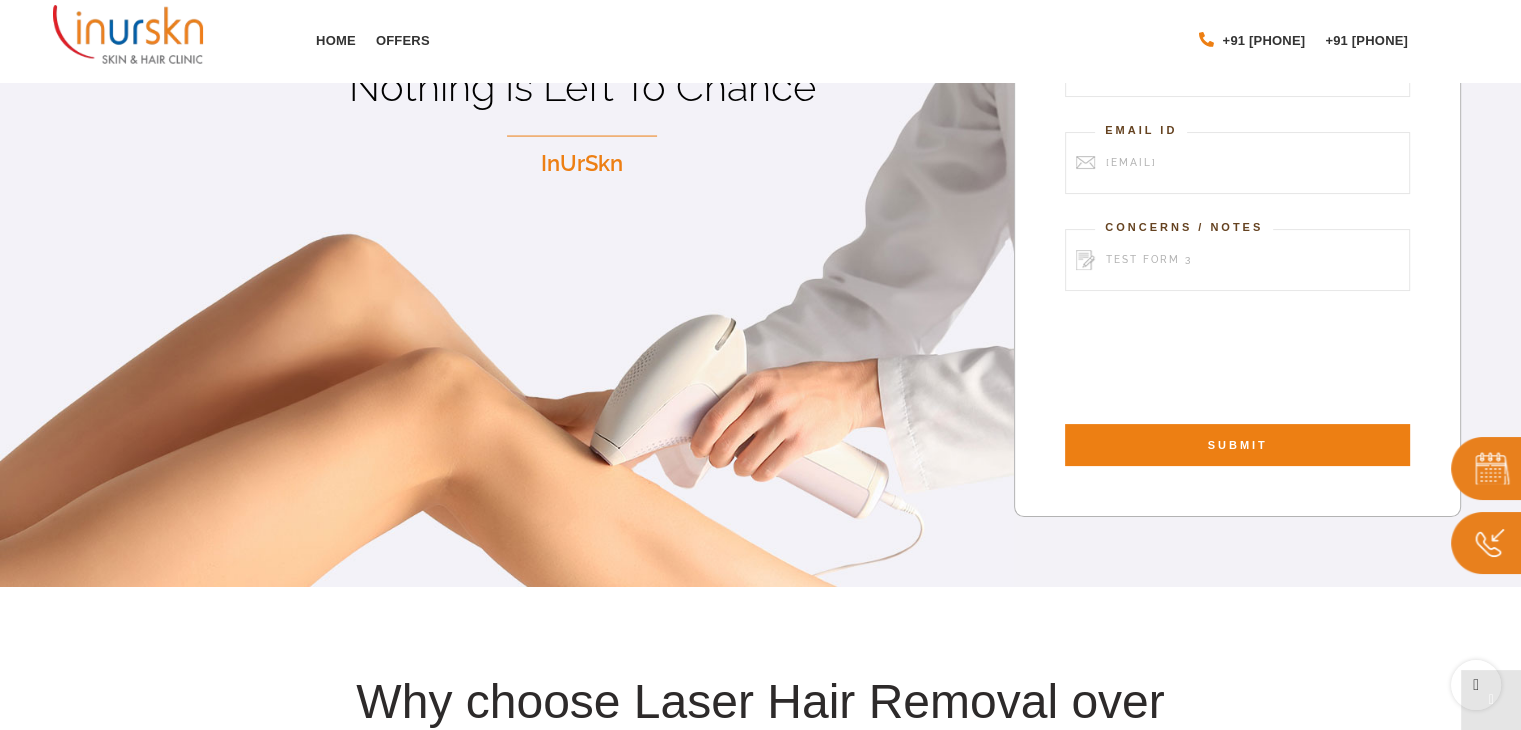 scroll, scrollTop: 300, scrollLeft: 0, axis: vertical 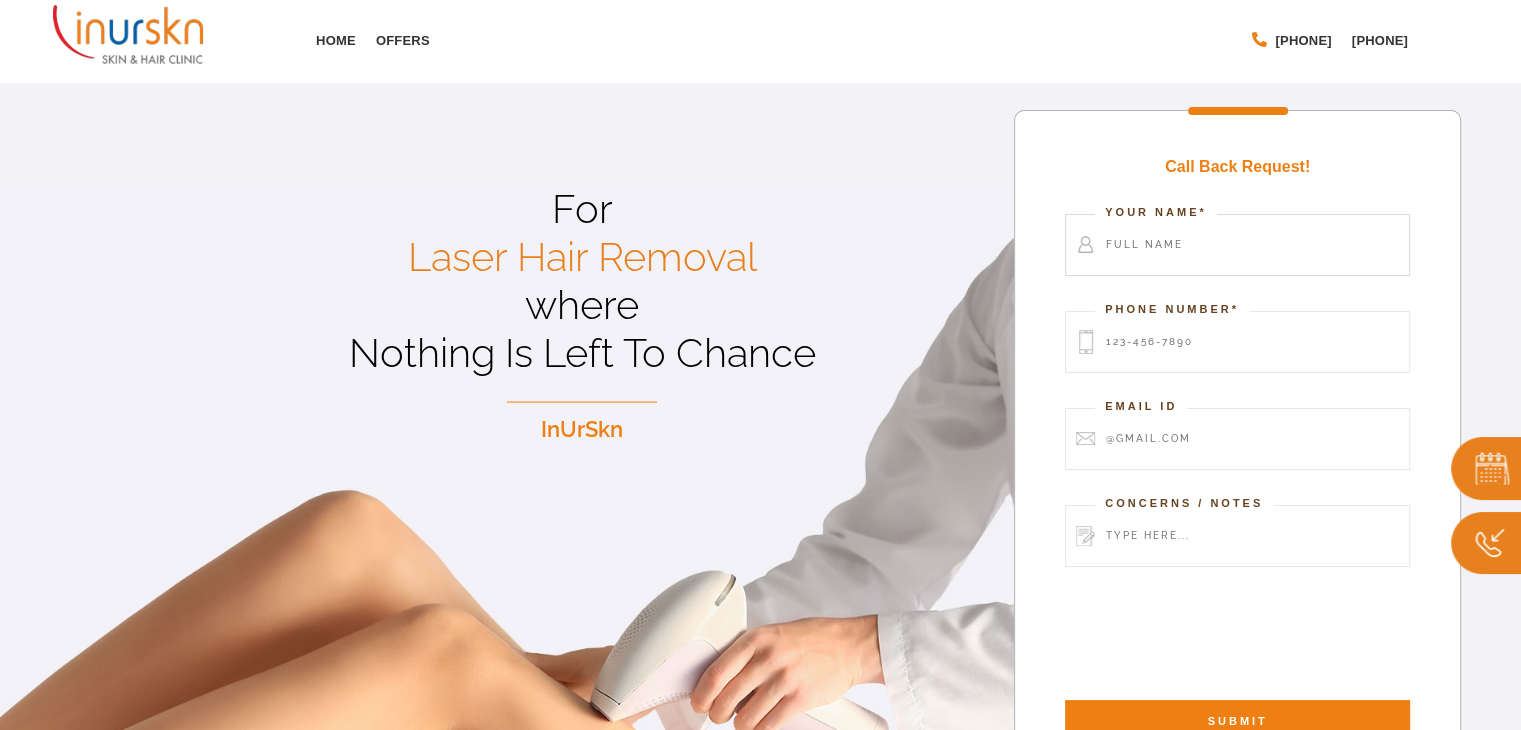click at bounding box center [1237, 245] 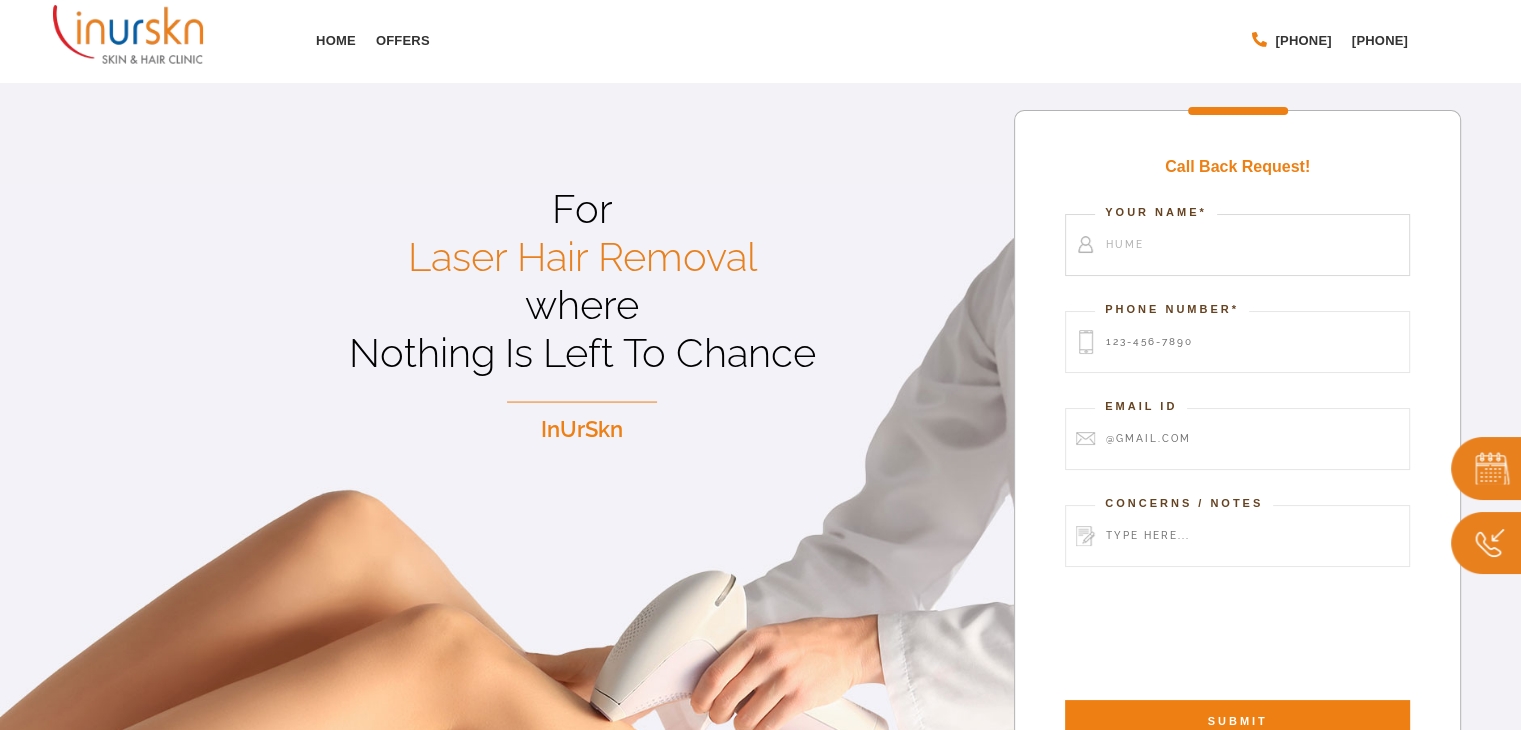 type on "[FIRST] [LAST]" 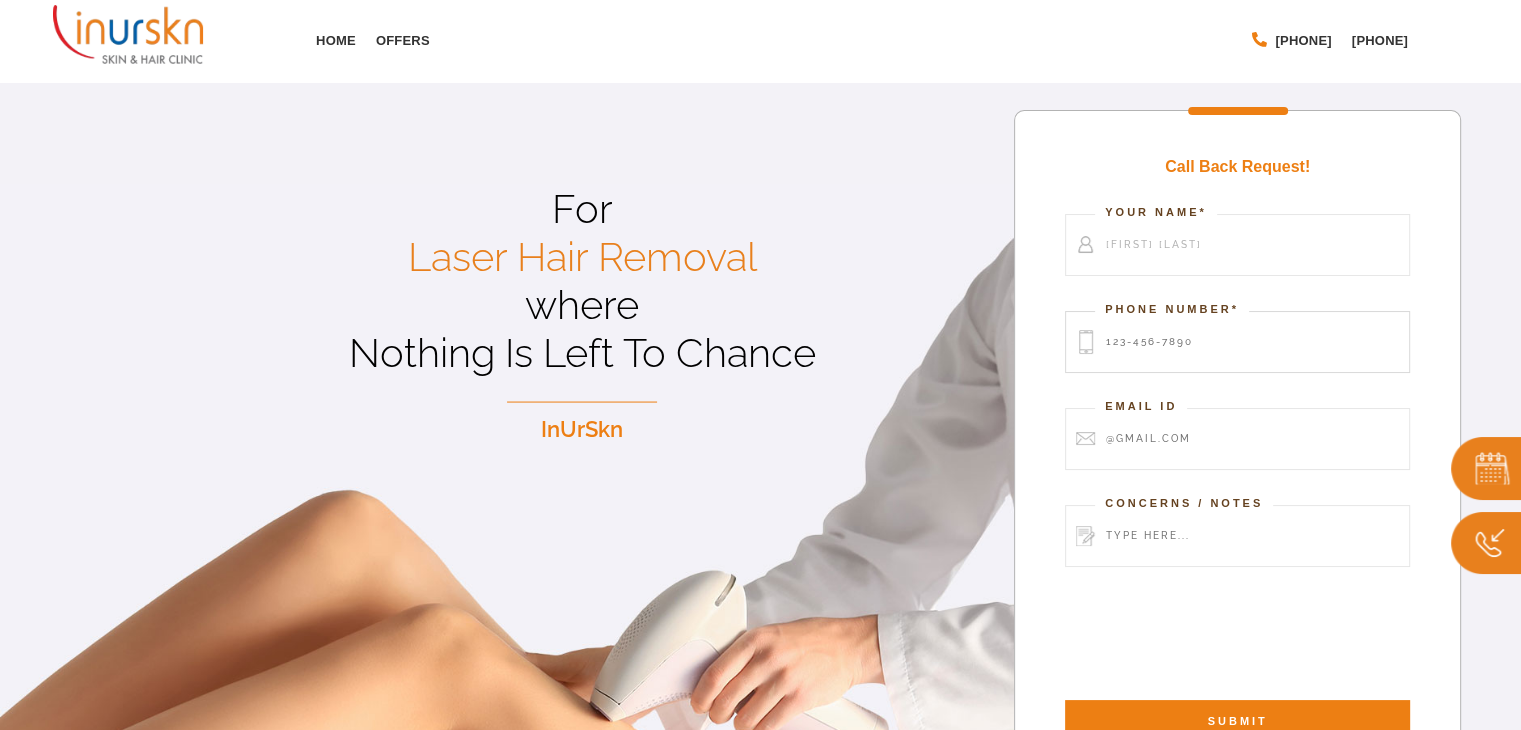 click at bounding box center (1237, 342) 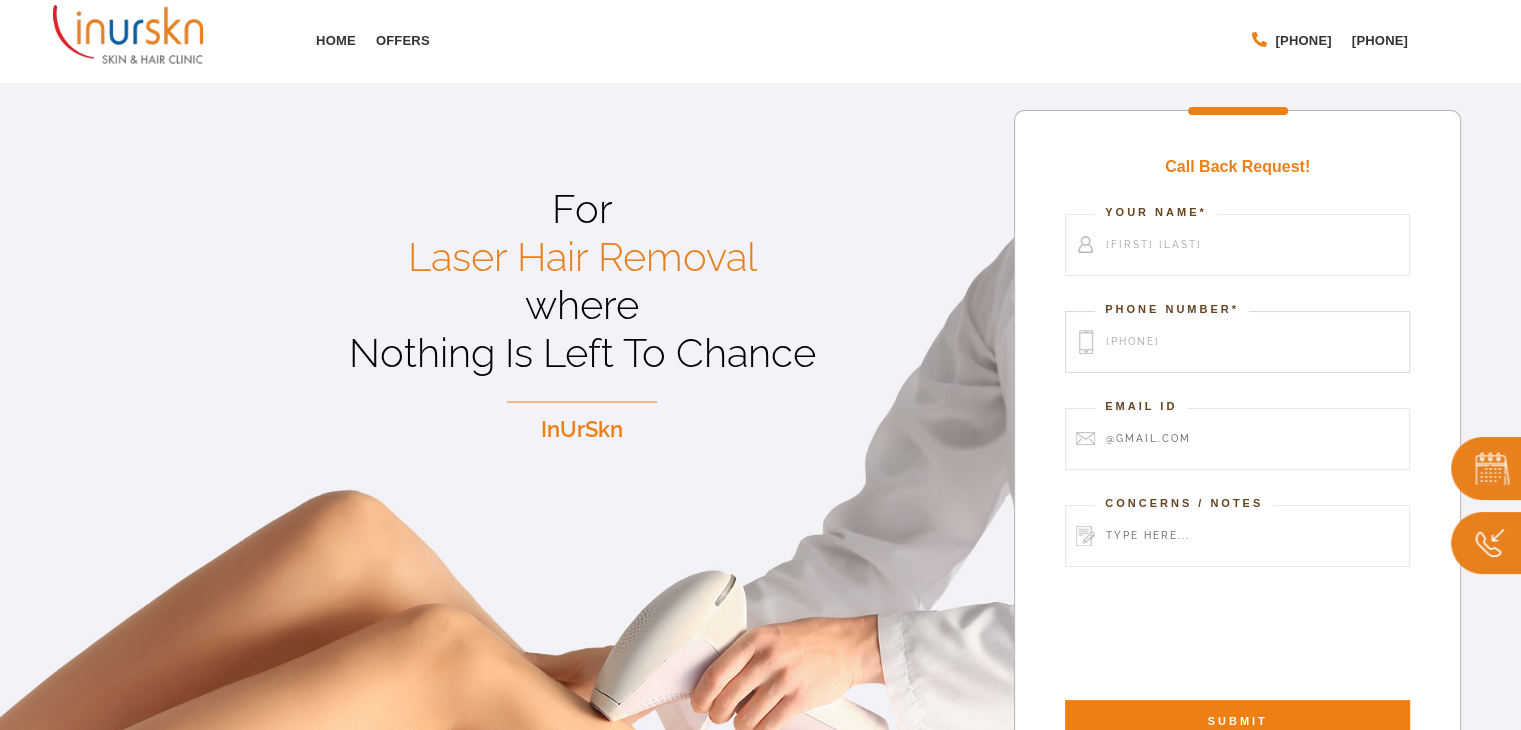 type on "[PHONE]" 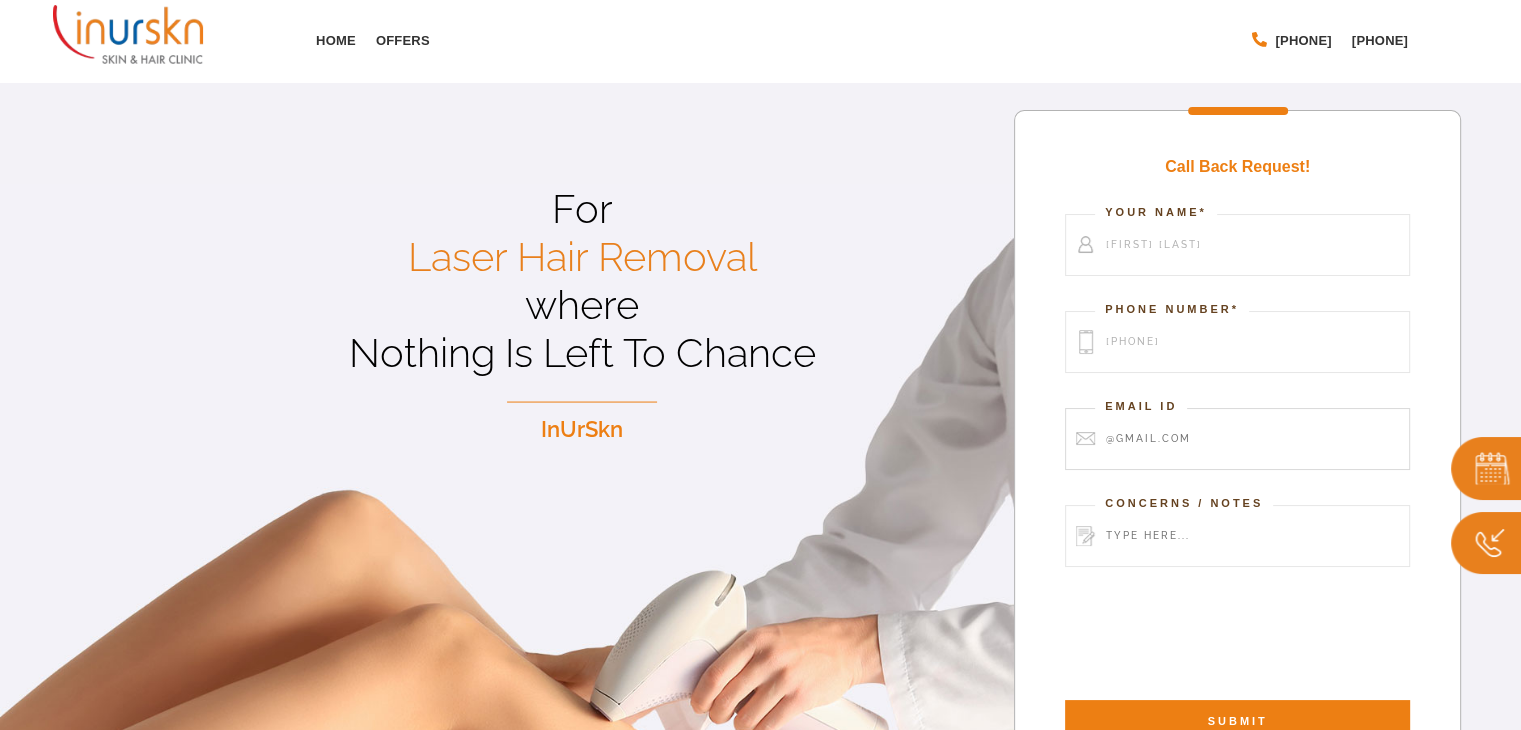 click at bounding box center (1237, 439) 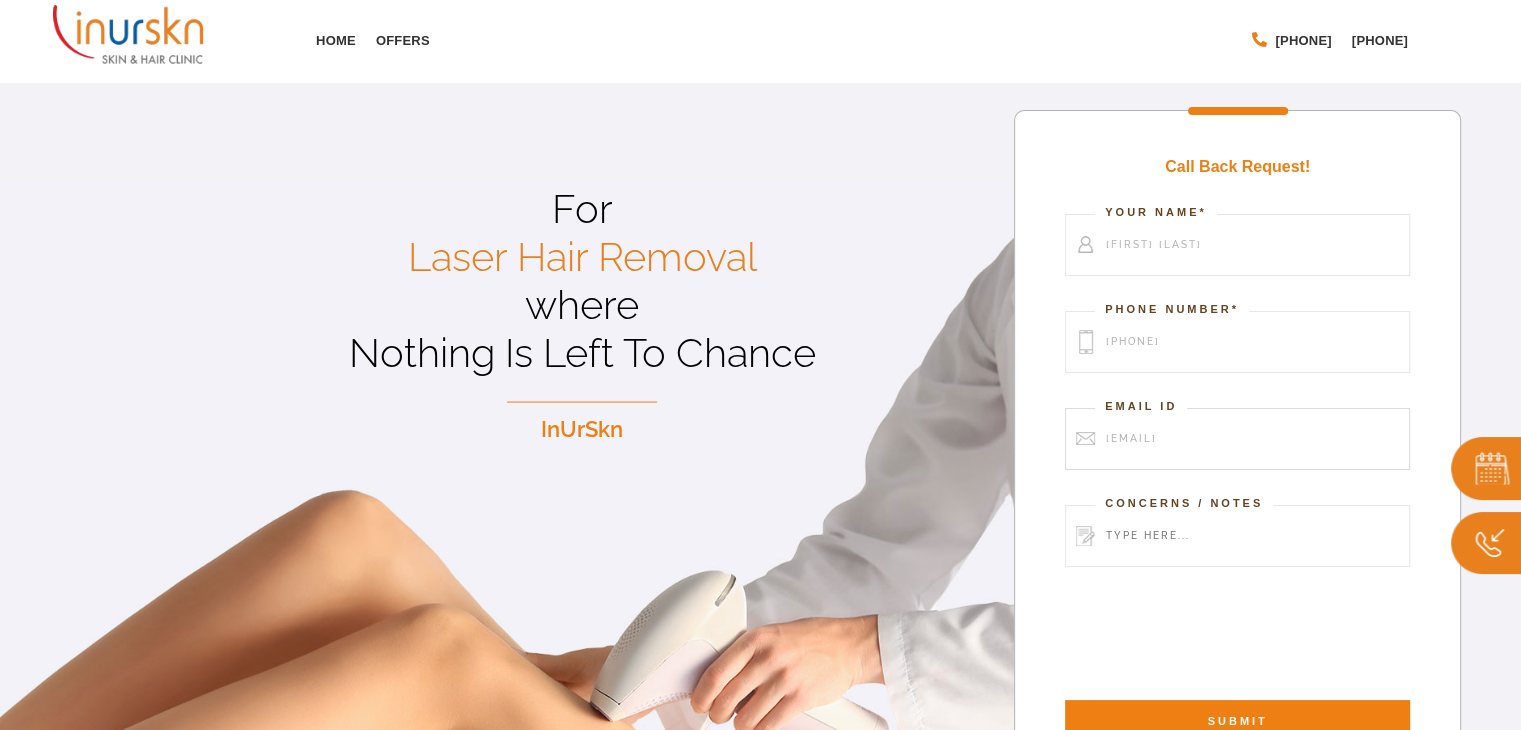 type on "[EMAIL]" 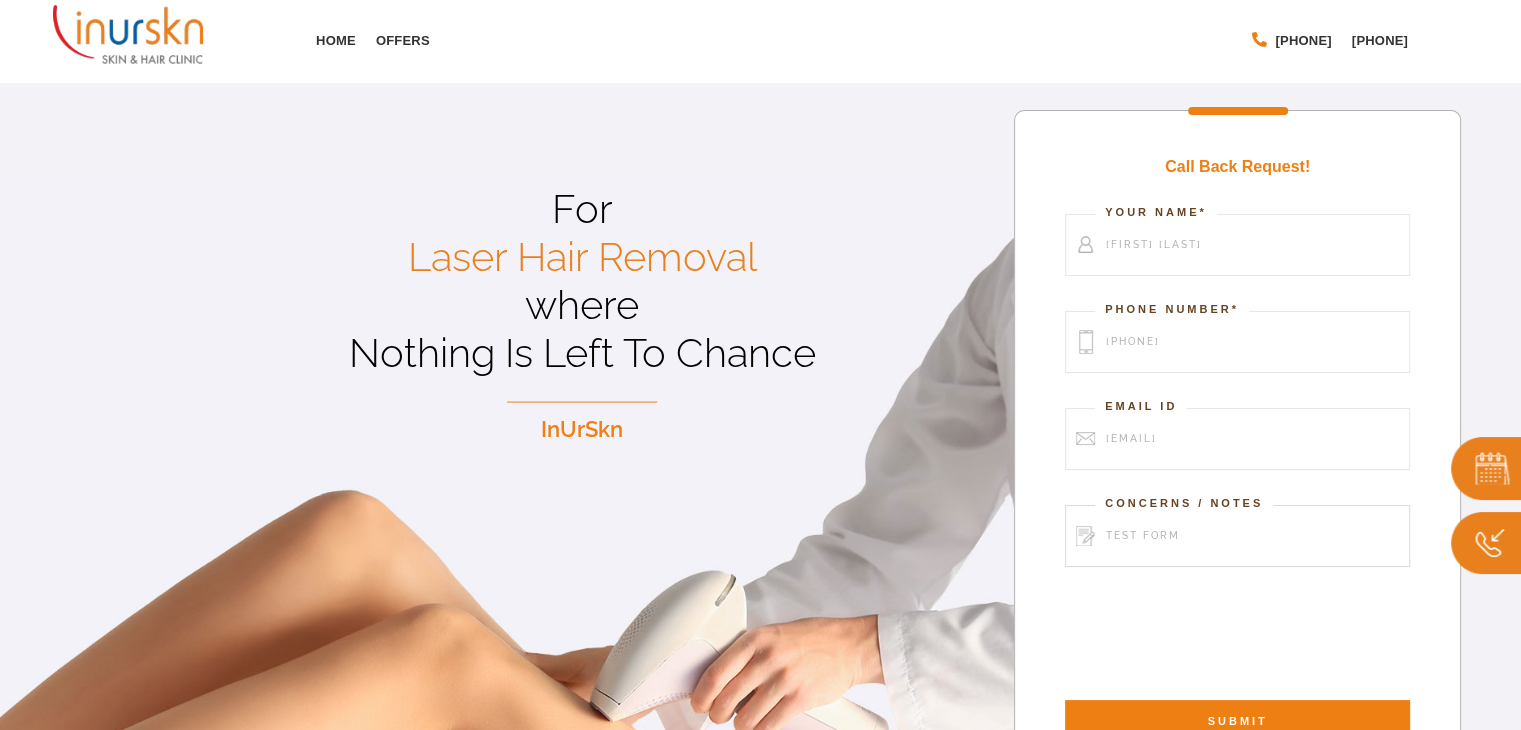 type on "test form" 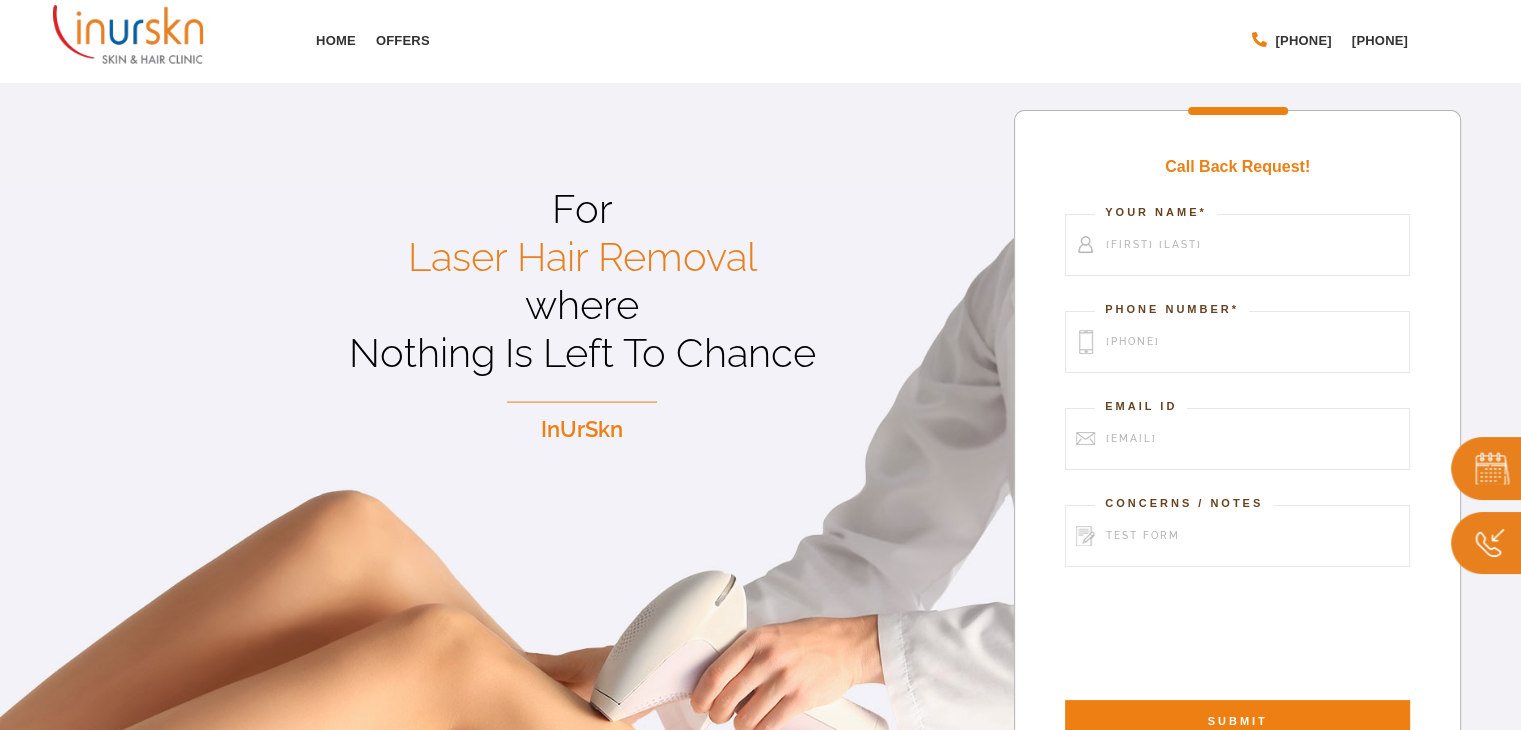 click on "Call Back Request!
Your Name* Humera Shaikh
Phone Number* 7894561230
Email Id shelldon@gggmail.com
Concerns / Notes test form
SUBMIT" at bounding box center [1237, 451] 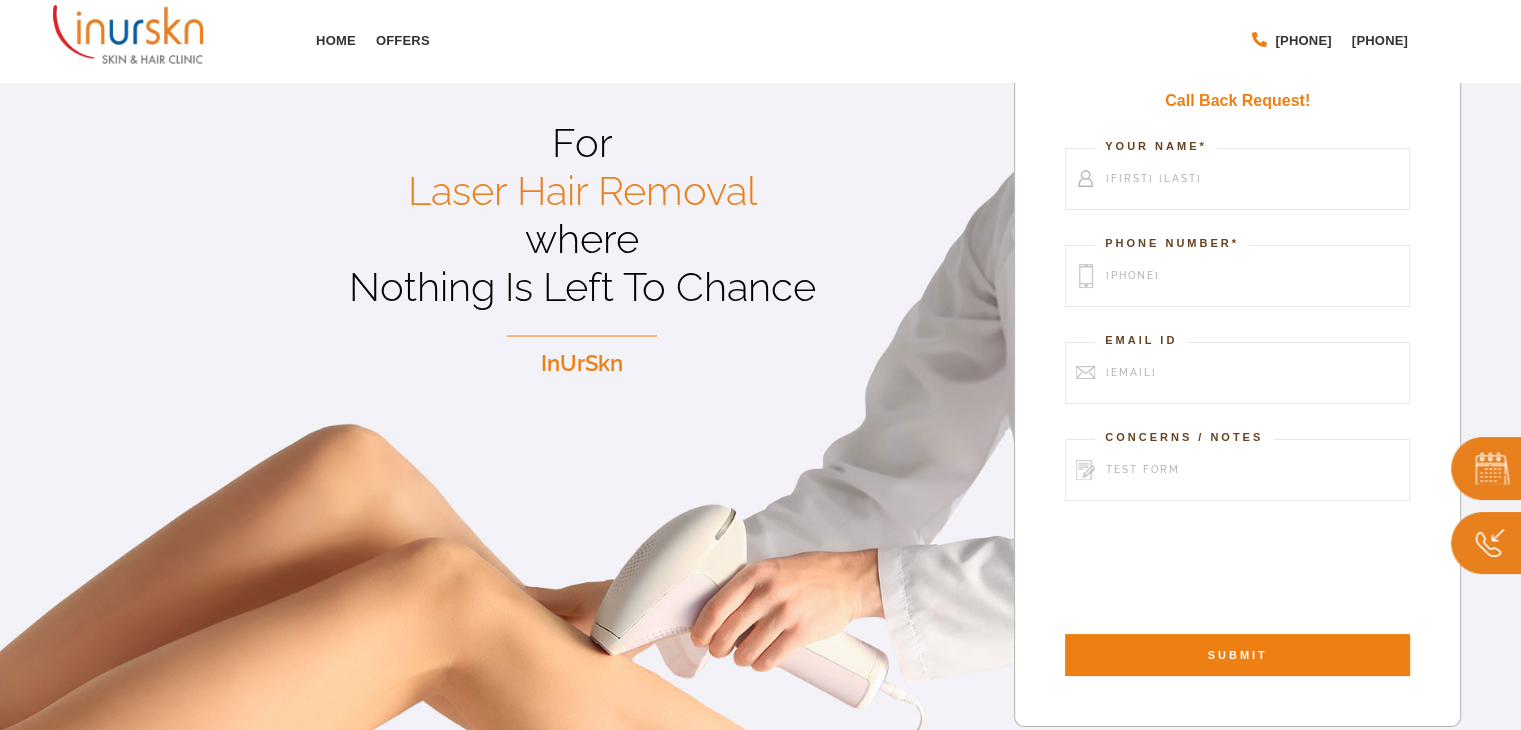scroll, scrollTop: 100, scrollLeft: 0, axis: vertical 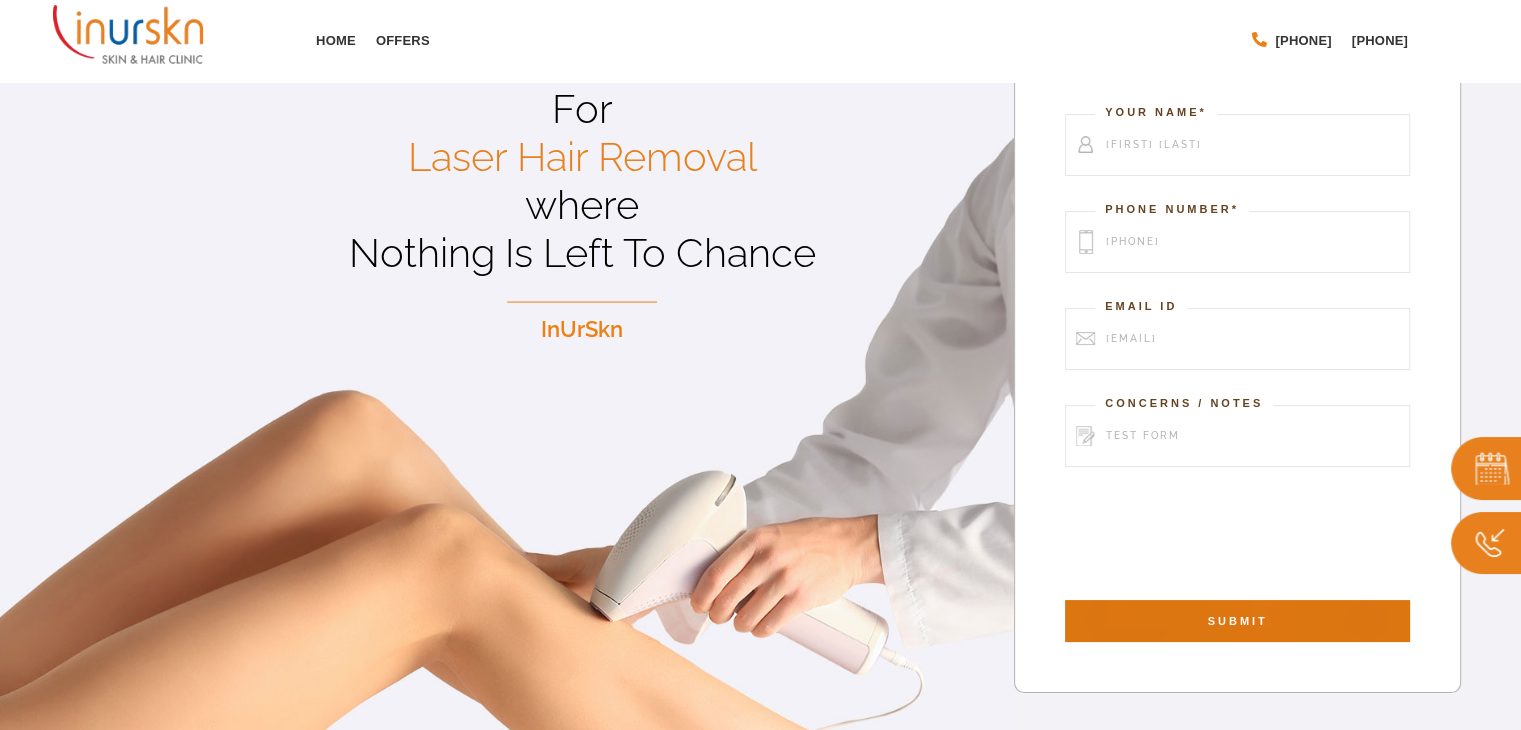 click on "SUBMIT" at bounding box center [1237, 621] 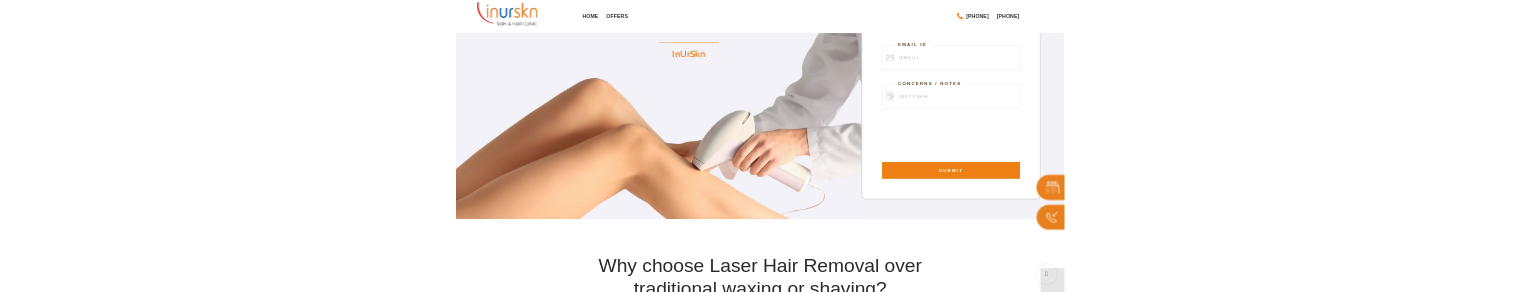 scroll, scrollTop: 300, scrollLeft: 0, axis: vertical 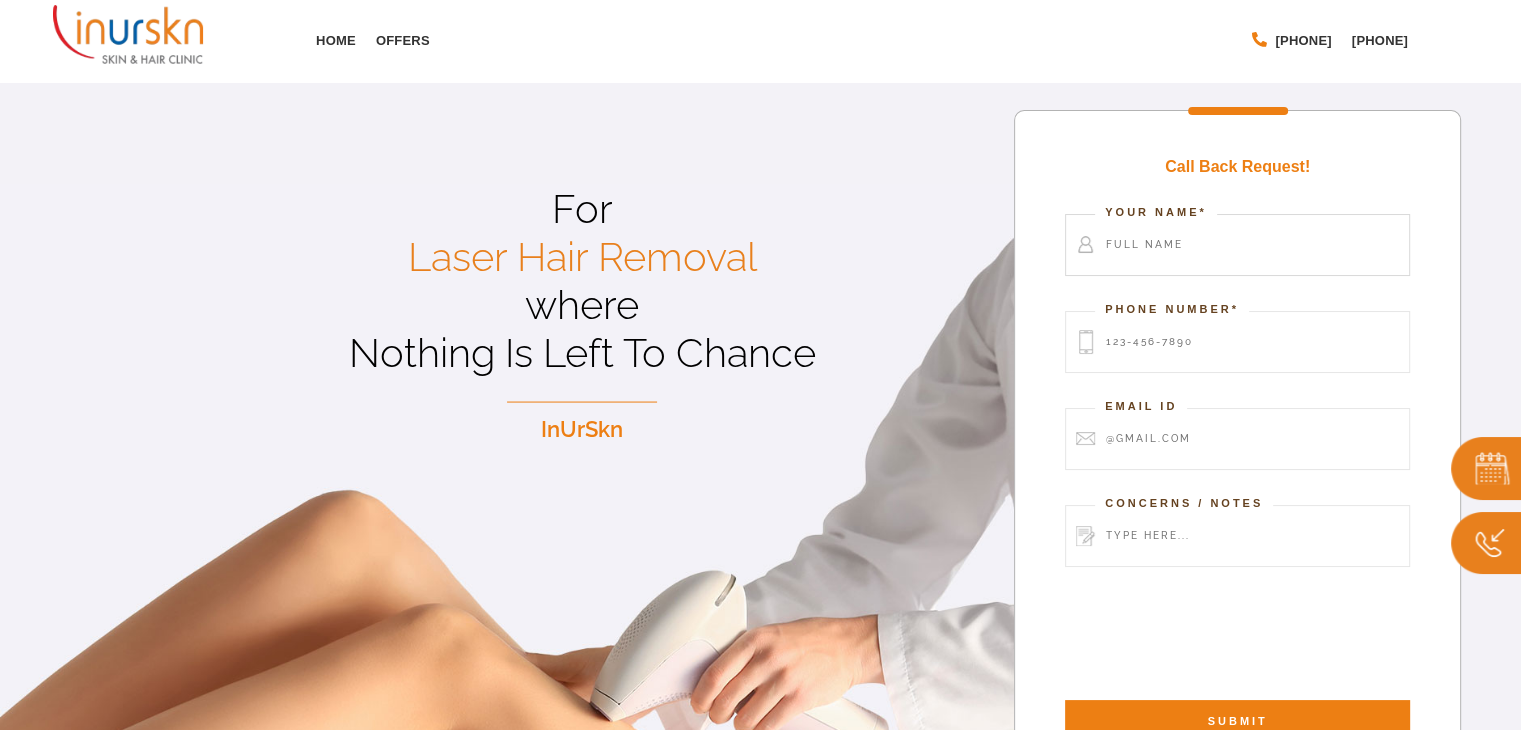 click at bounding box center [1237, 245] 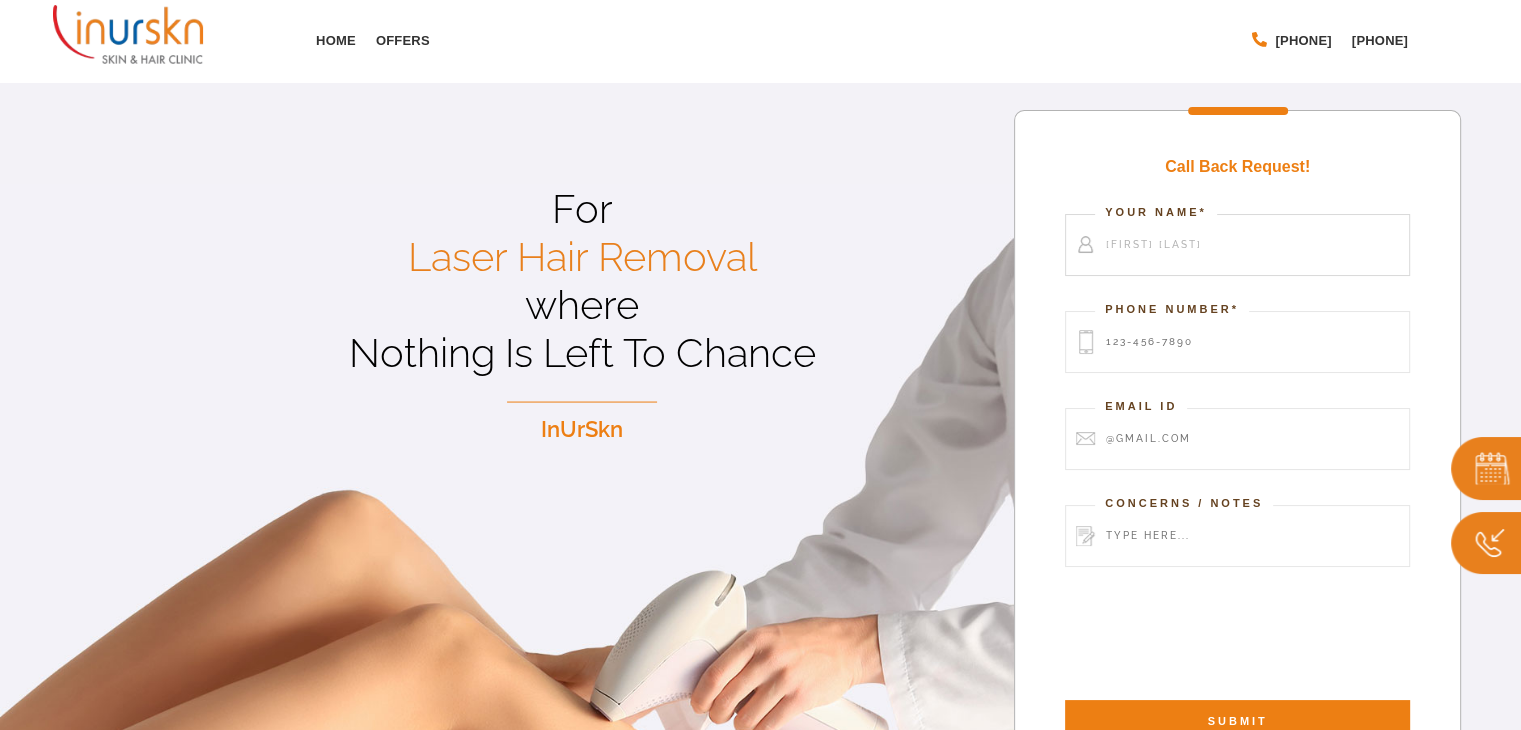 type on "[FIRST] [LAST]" 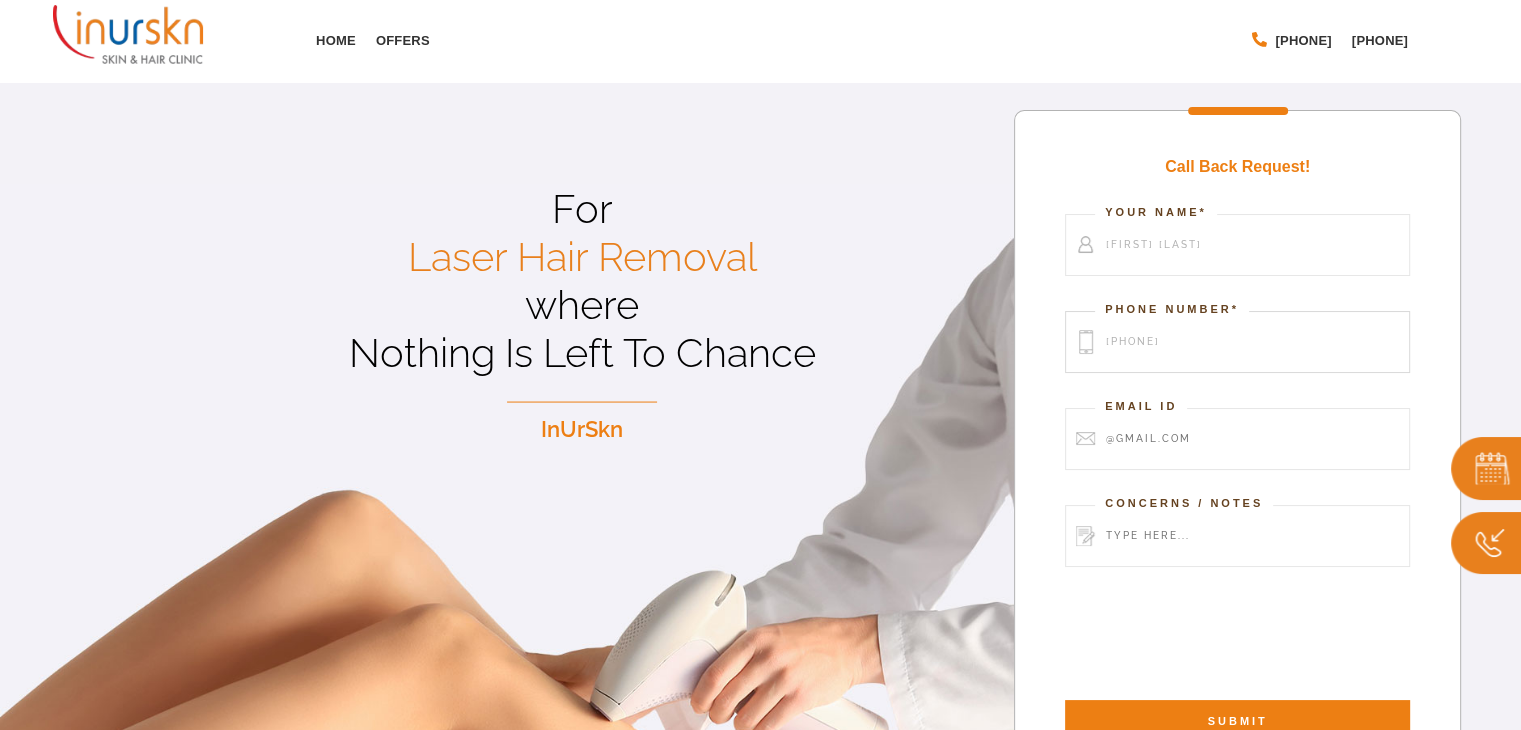 type on "[PHONE]" 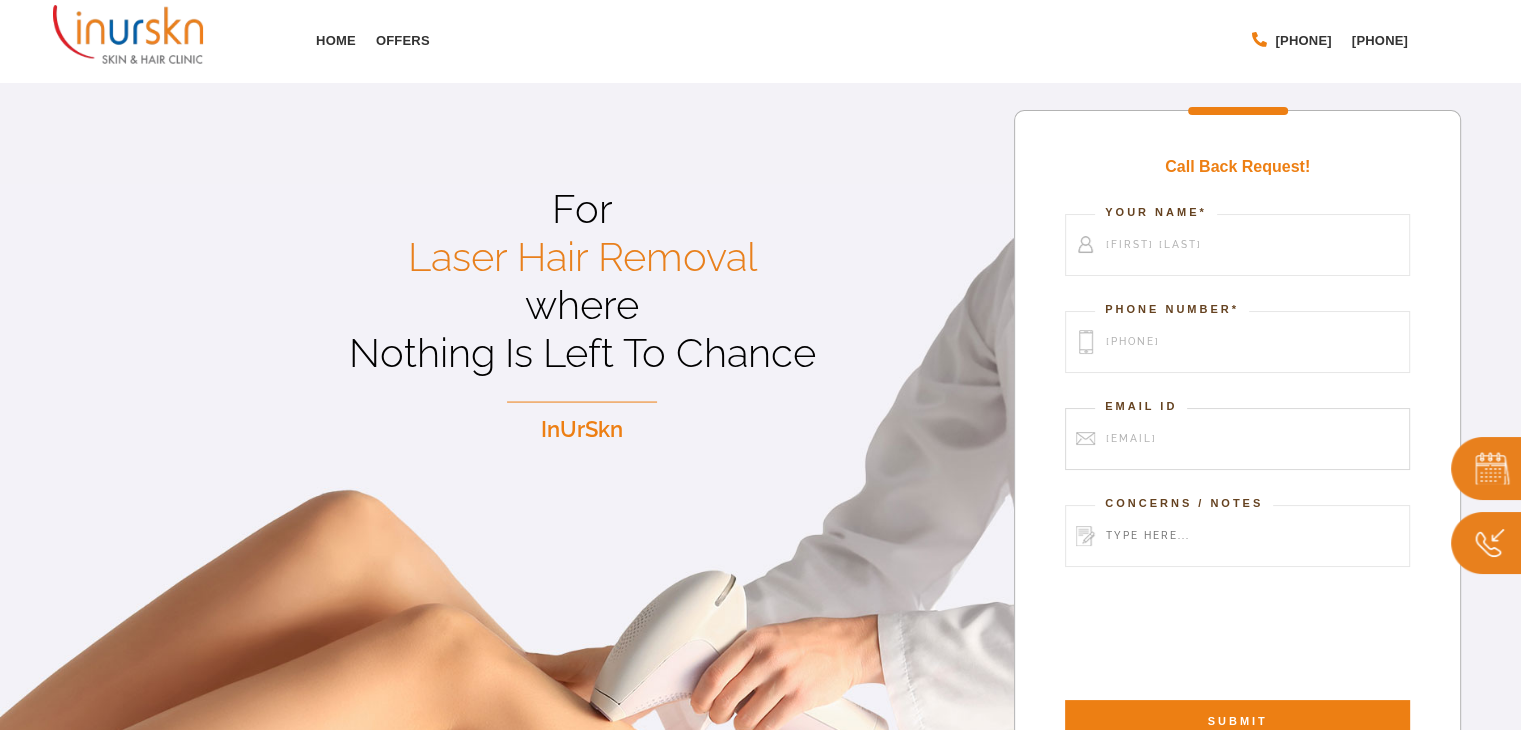 type on "sheldon3@gmail.com" 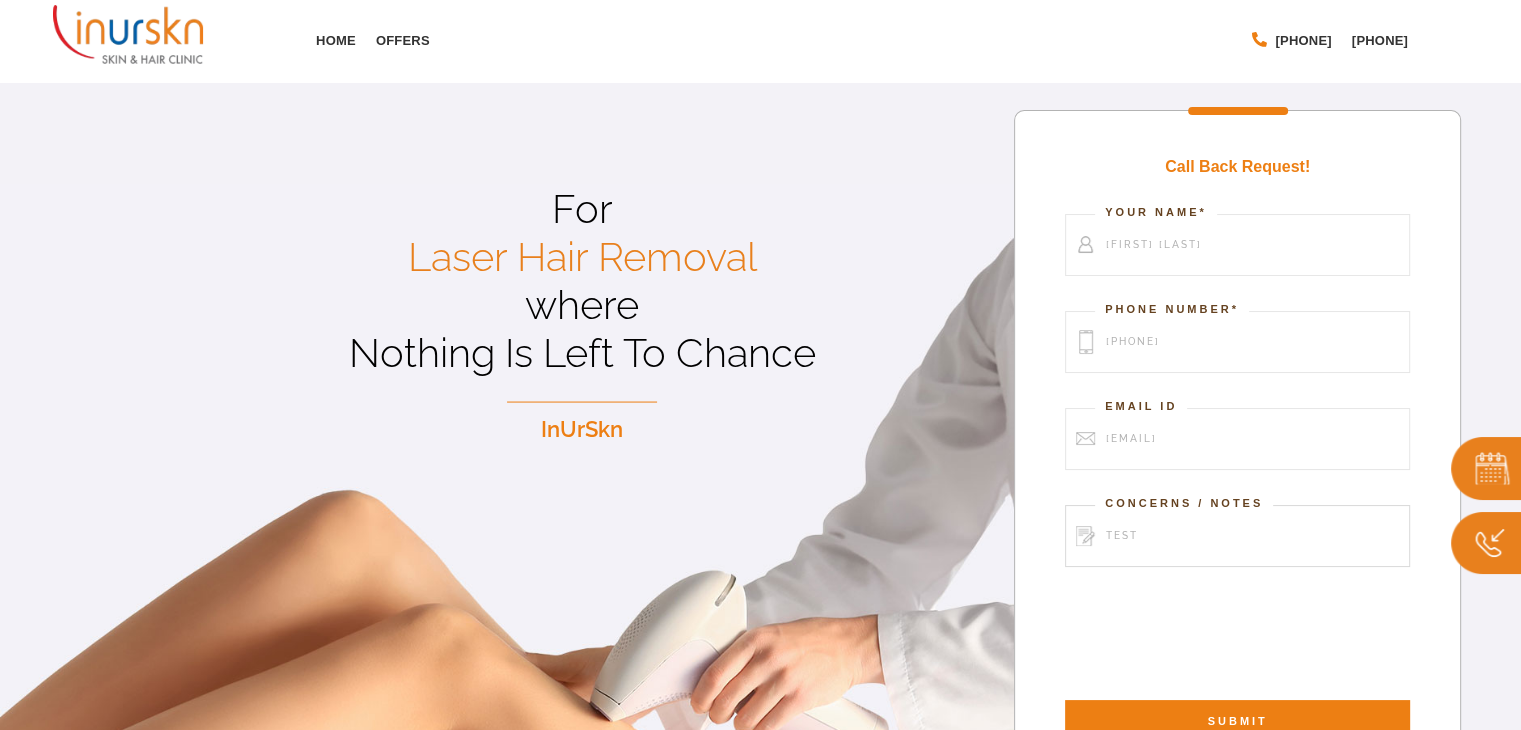 type on "test" 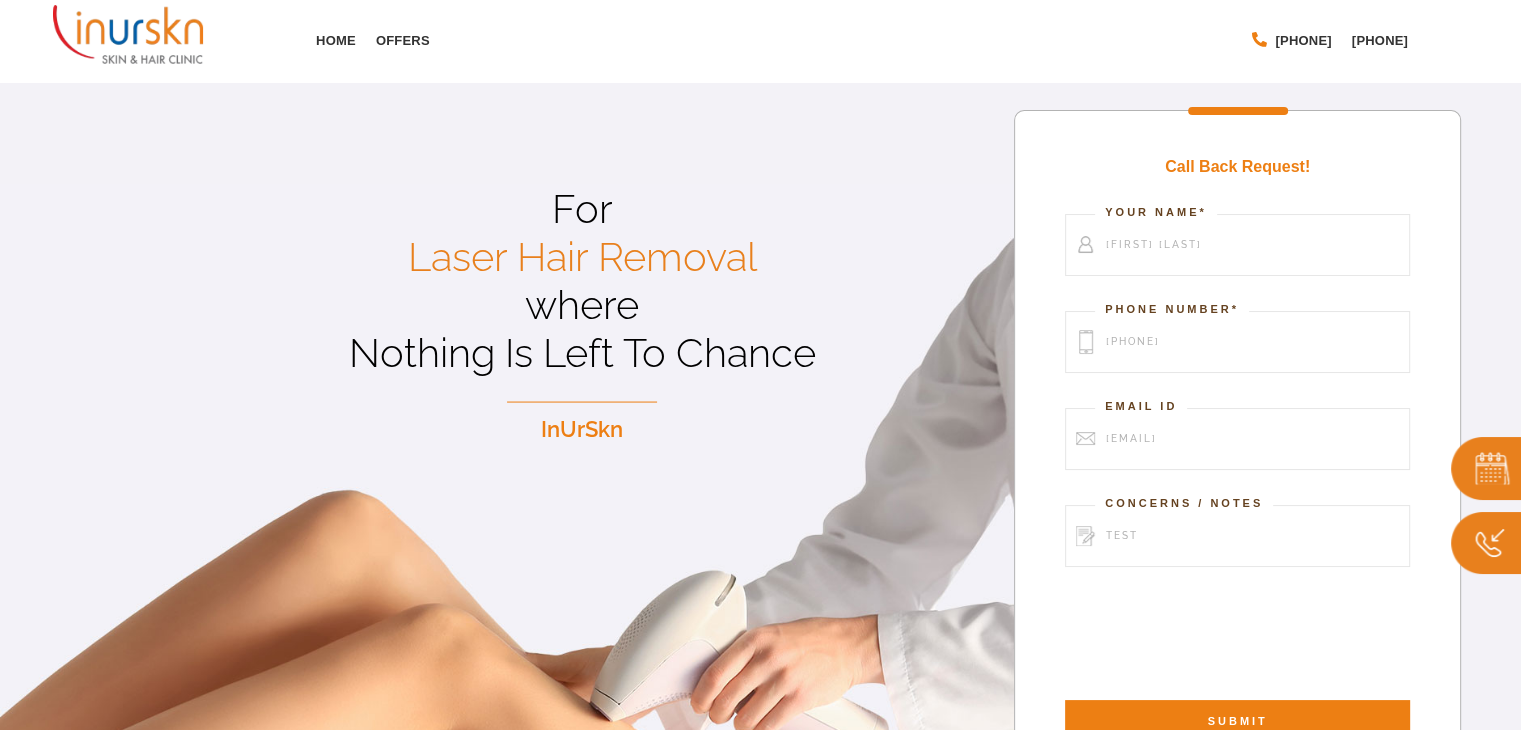click at bounding box center (1237, 262) 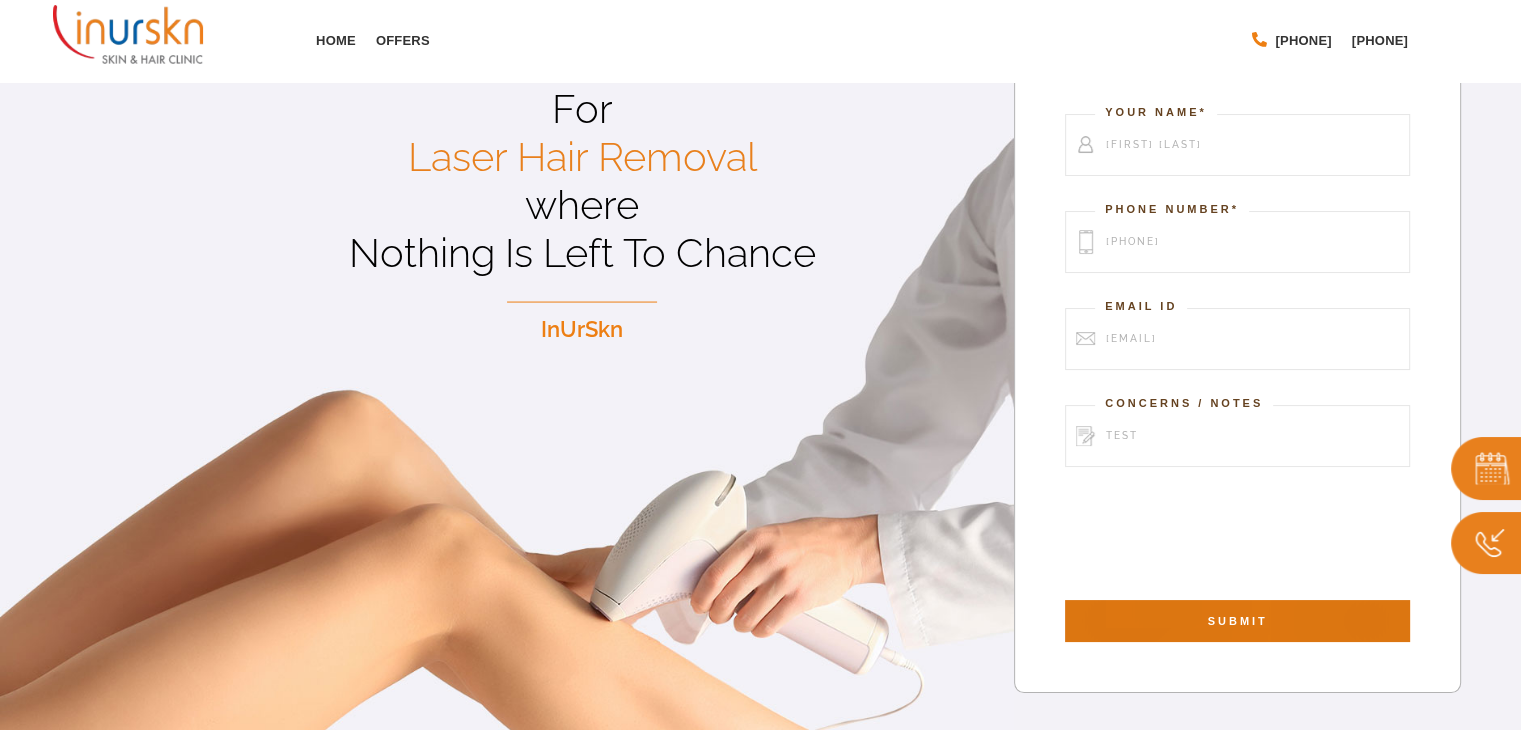 click on "SUBMIT" at bounding box center [1237, 621] 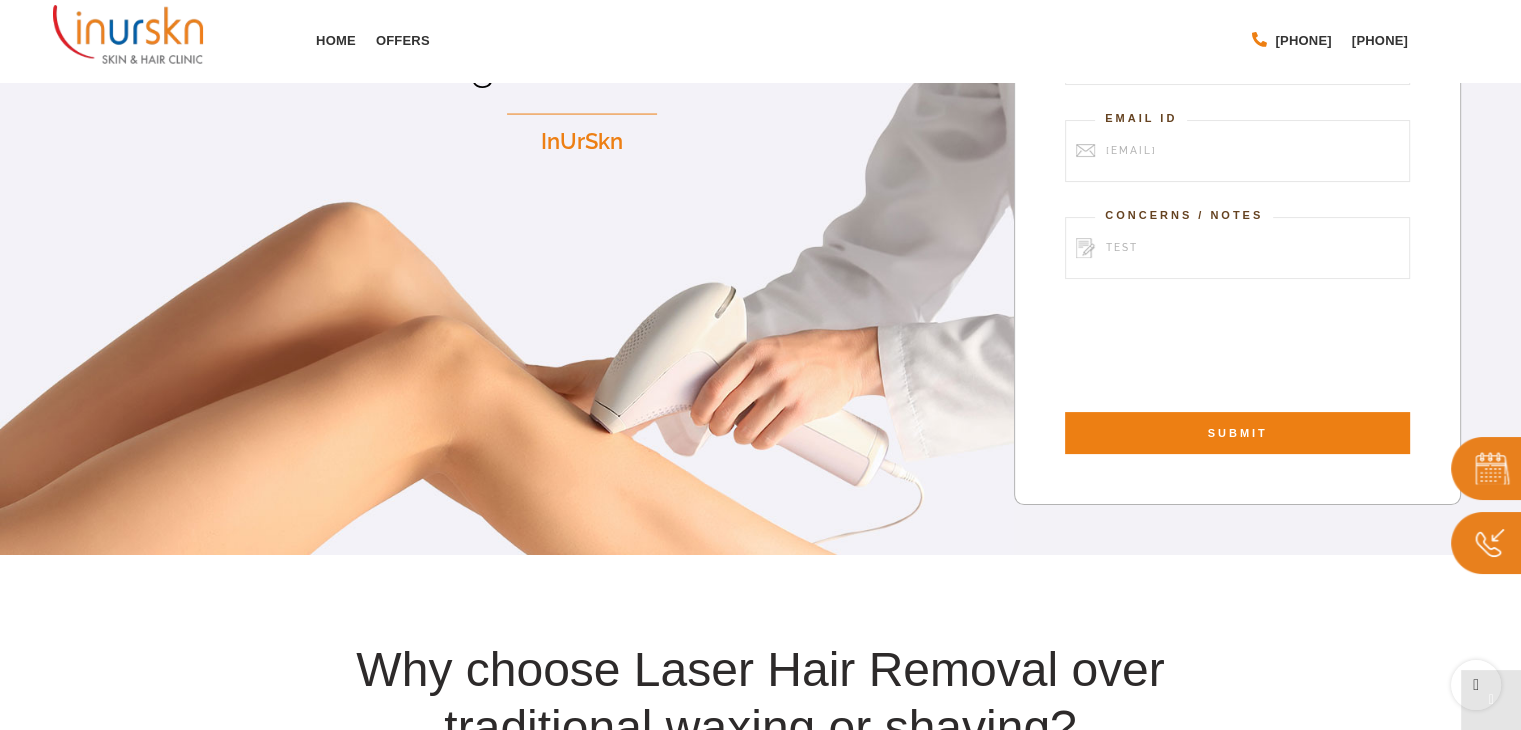 scroll, scrollTop: 300, scrollLeft: 0, axis: vertical 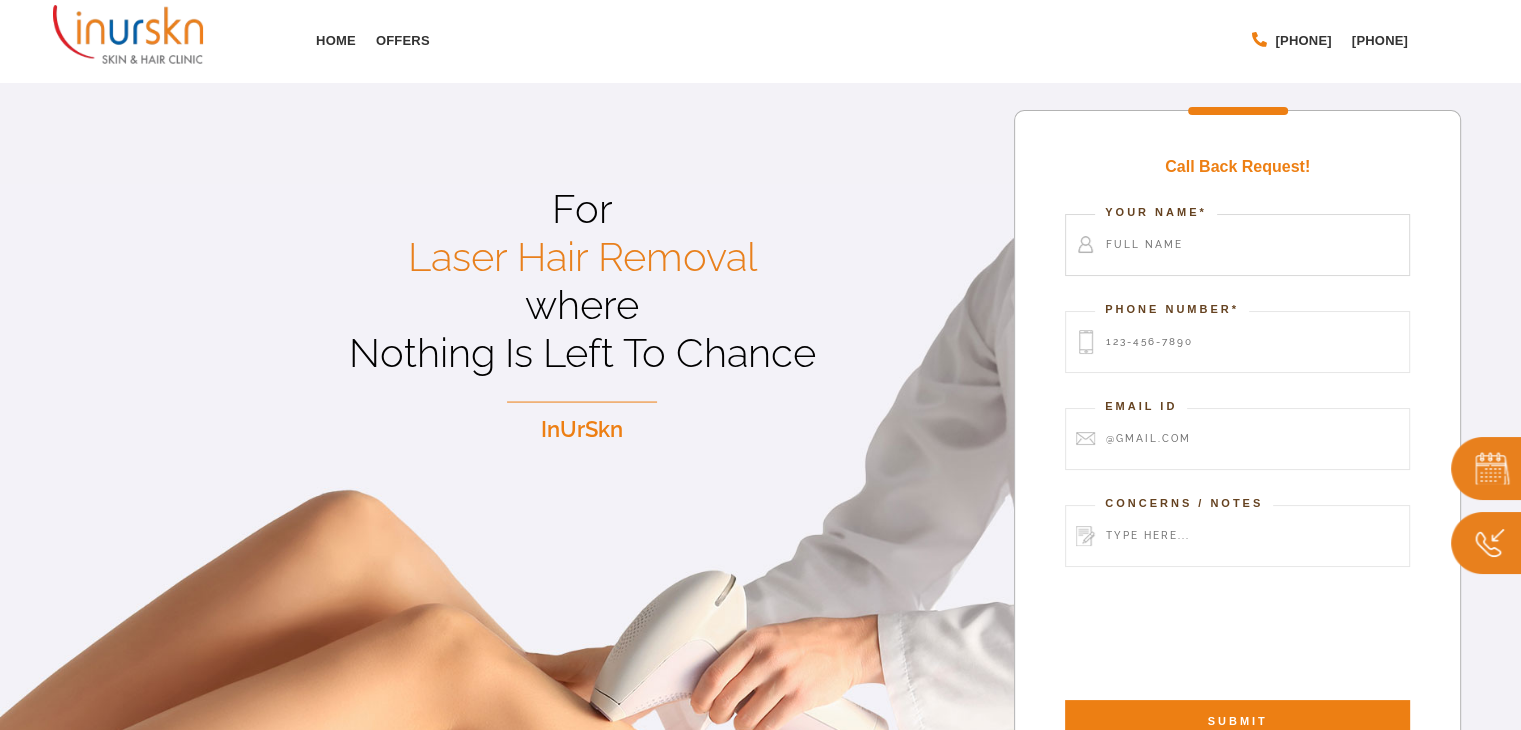 click at bounding box center [1237, 245] 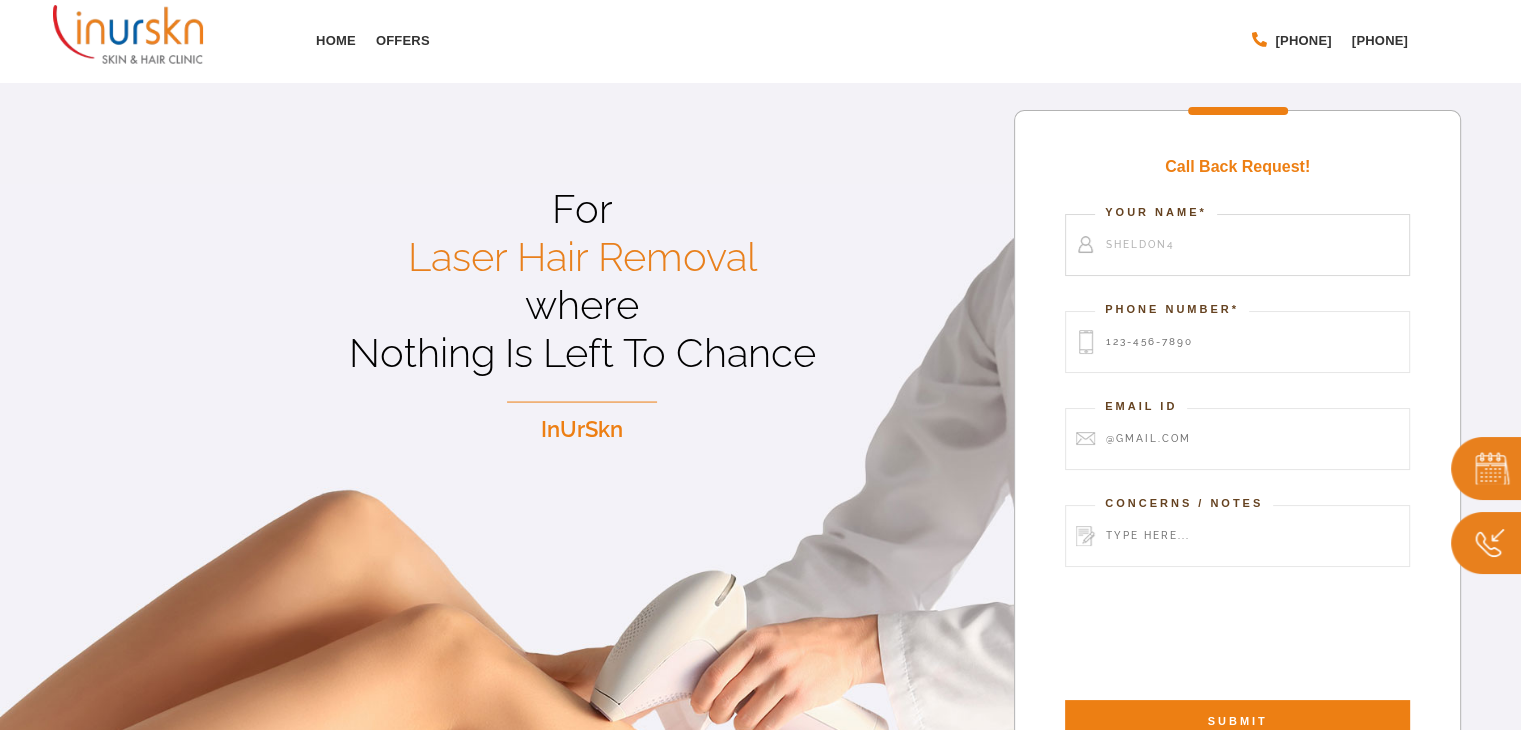 type on "sheldon4" 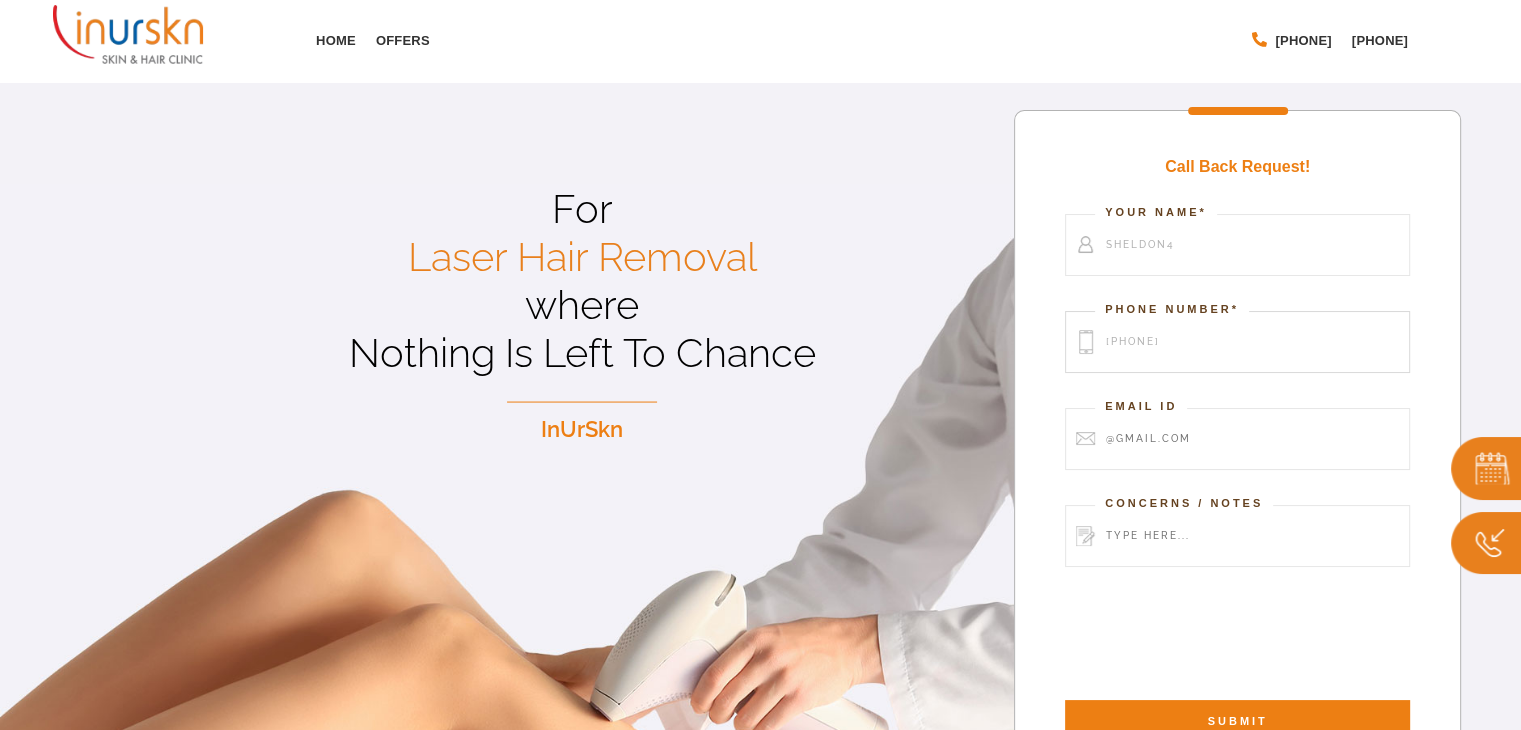 type on "[PHONE]" 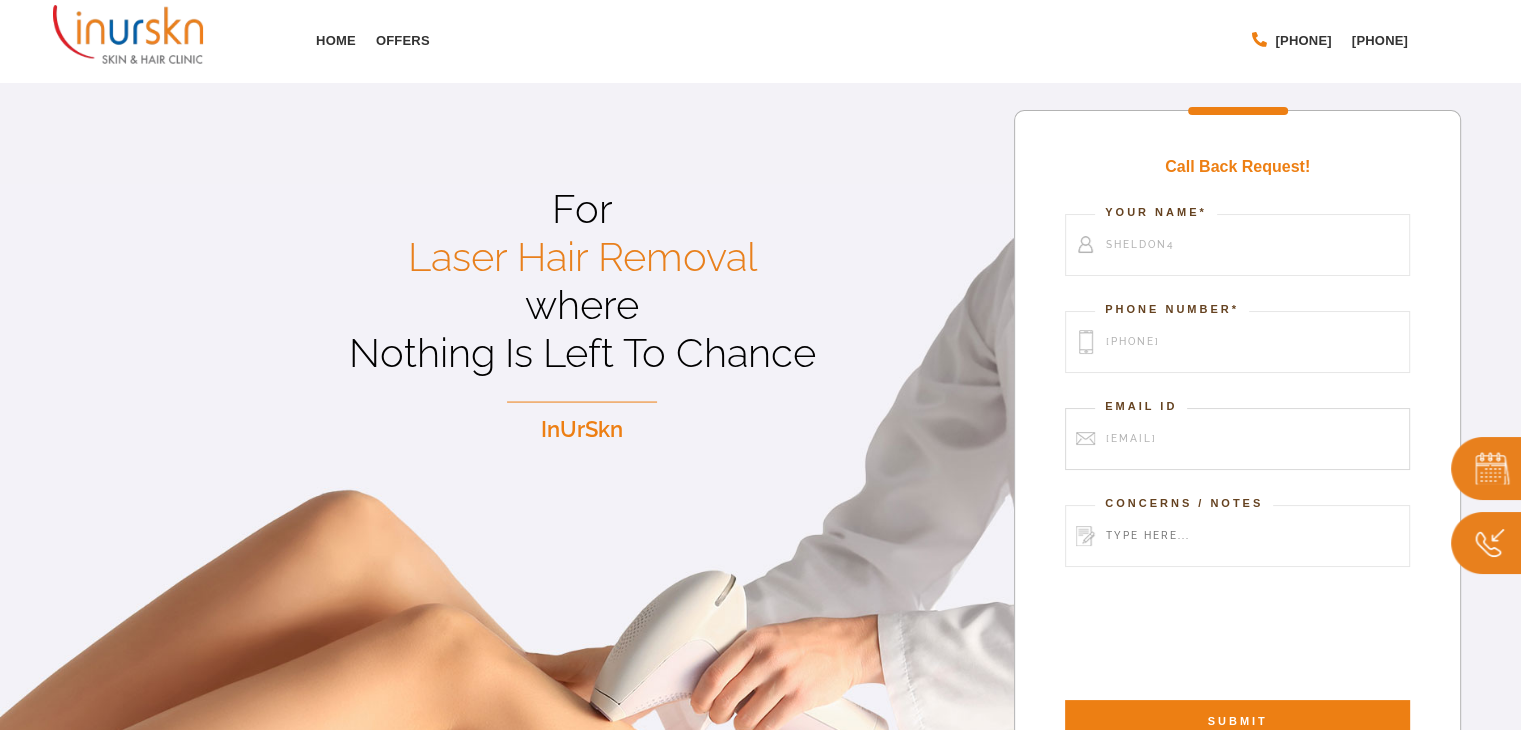 type on "[EMAIL]" 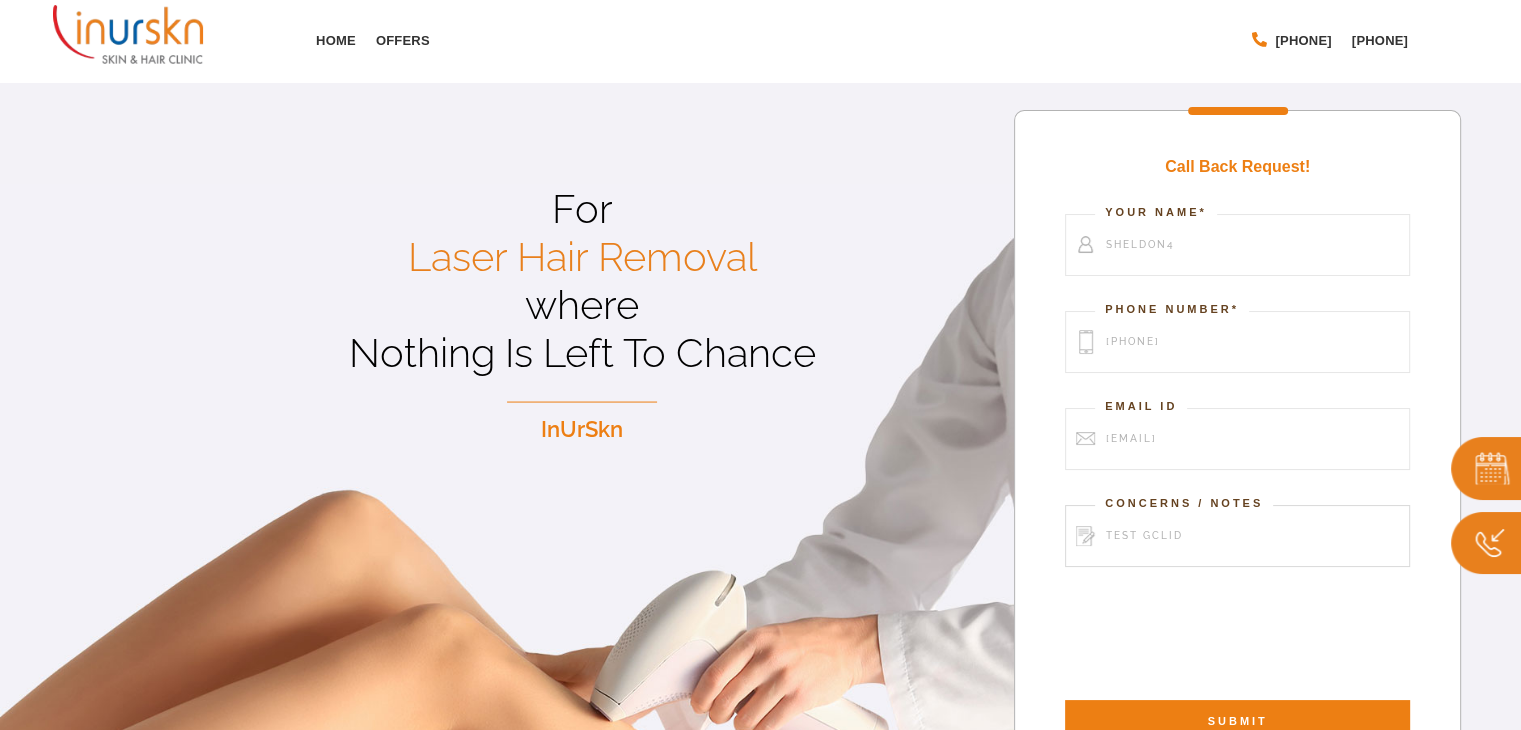 type on "test gclid" 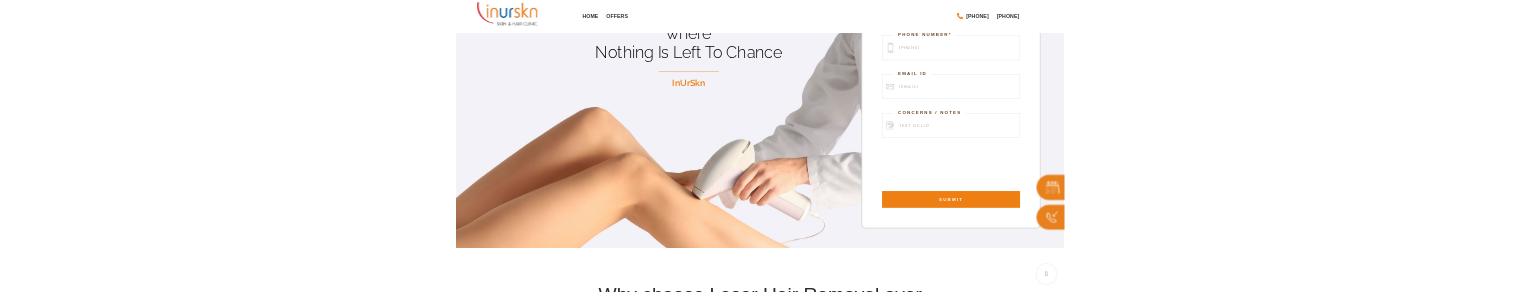 scroll, scrollTop: 300, scrollLeft: 0, axis: vertical 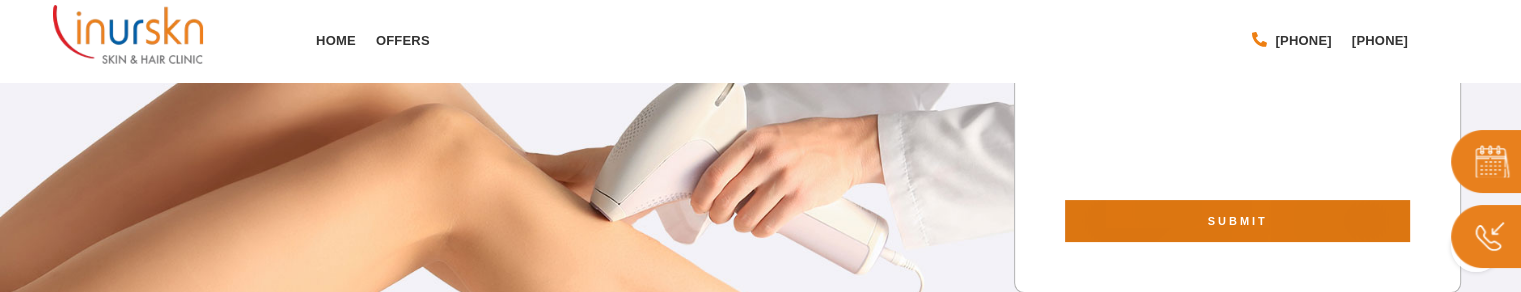 click on "SUBMIT" at bounding box center [1237, 221] 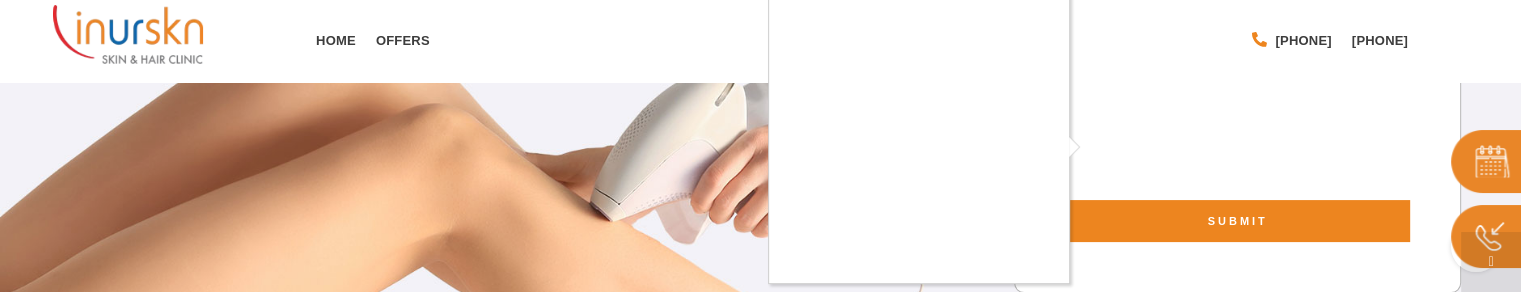 scroll, scrollTop: 100, scrollLeft: 0, axis: vertical 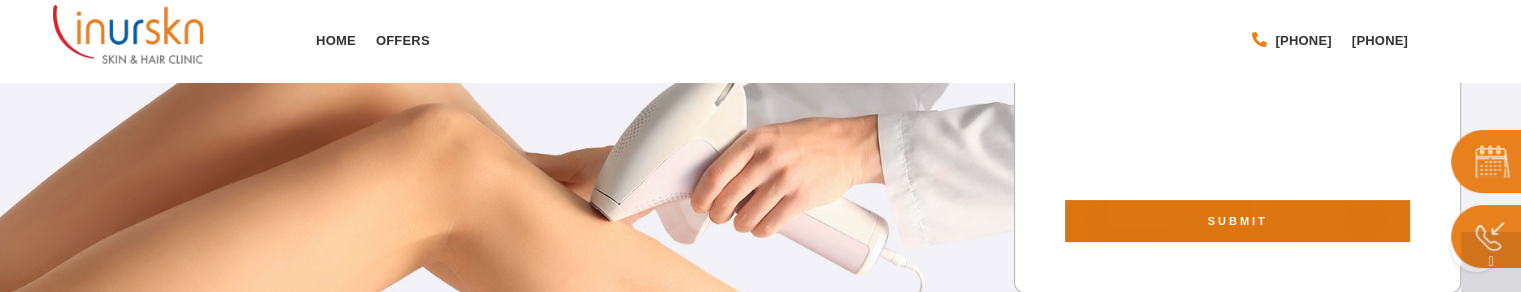 click on "SUBMIT" at bounding box center [1237, 221] 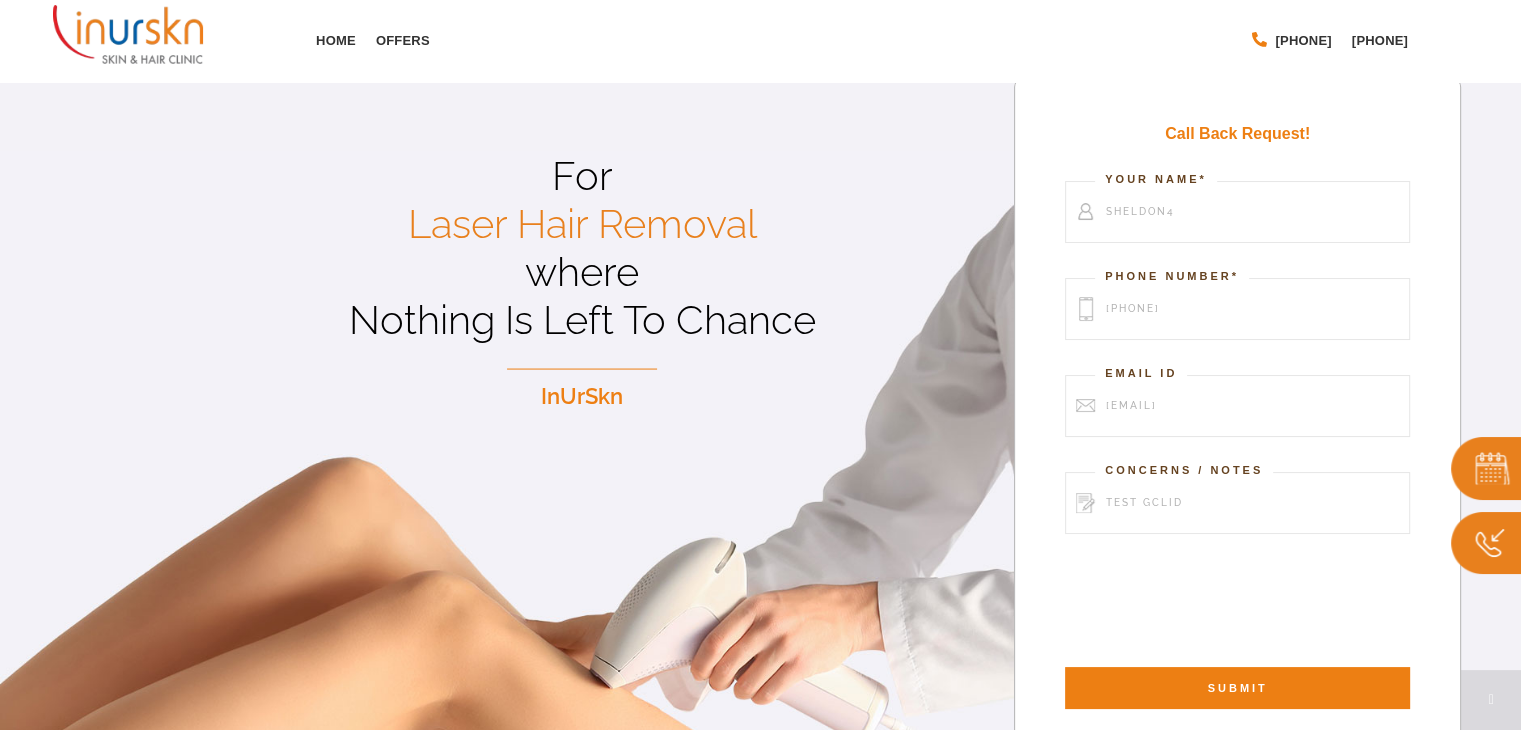 scroll, scrollTop: 0, scrollLeft: 0, axis: both 